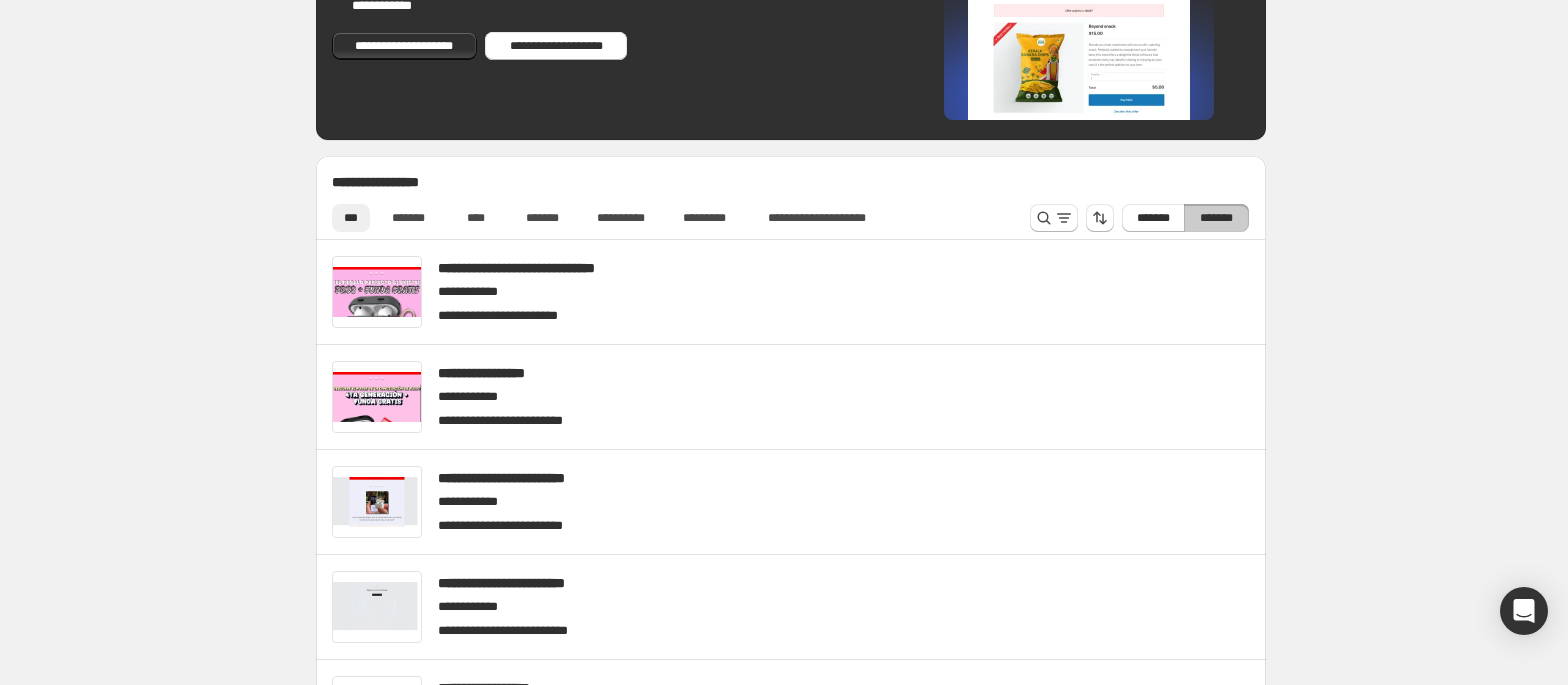 scroll, scrollTop: 533, scrollLeft: 0, axis: vertical 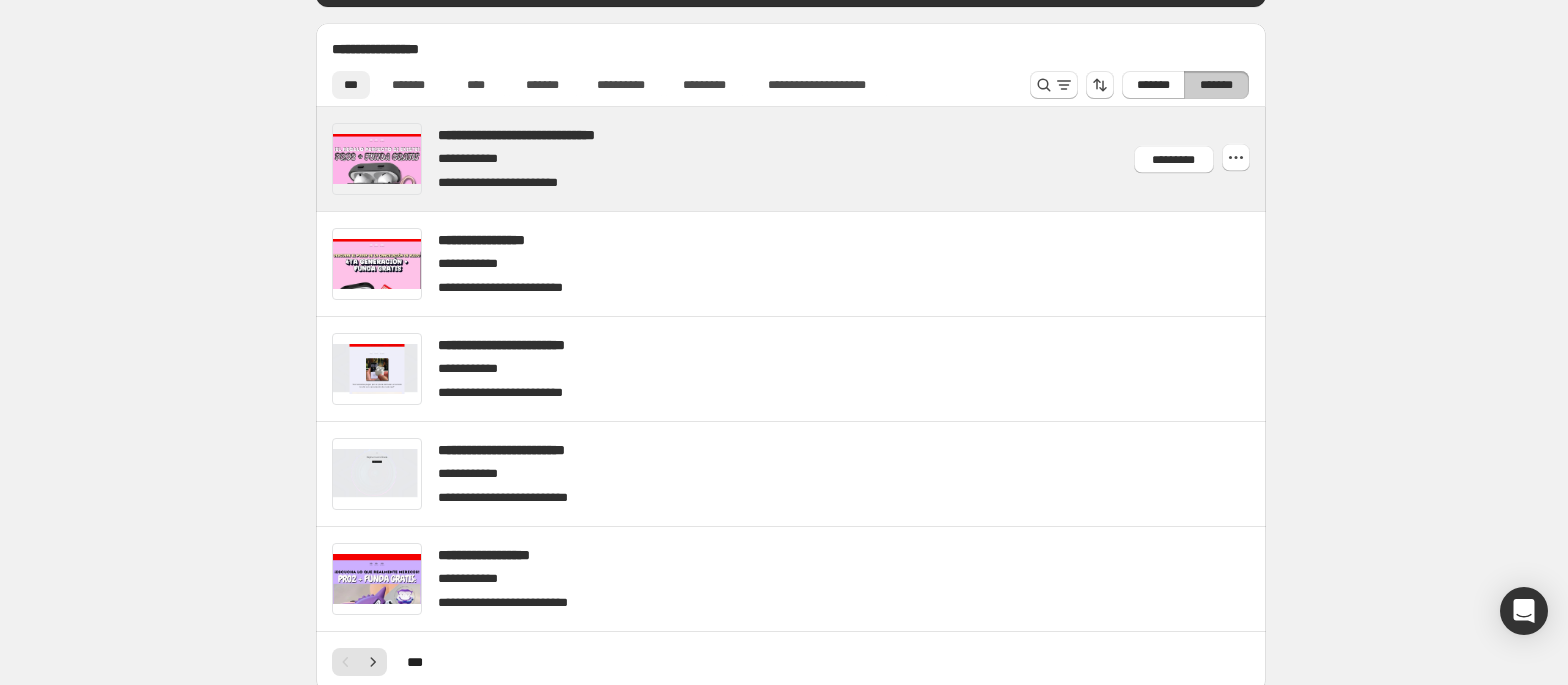 click at bounding box center (814, 159) 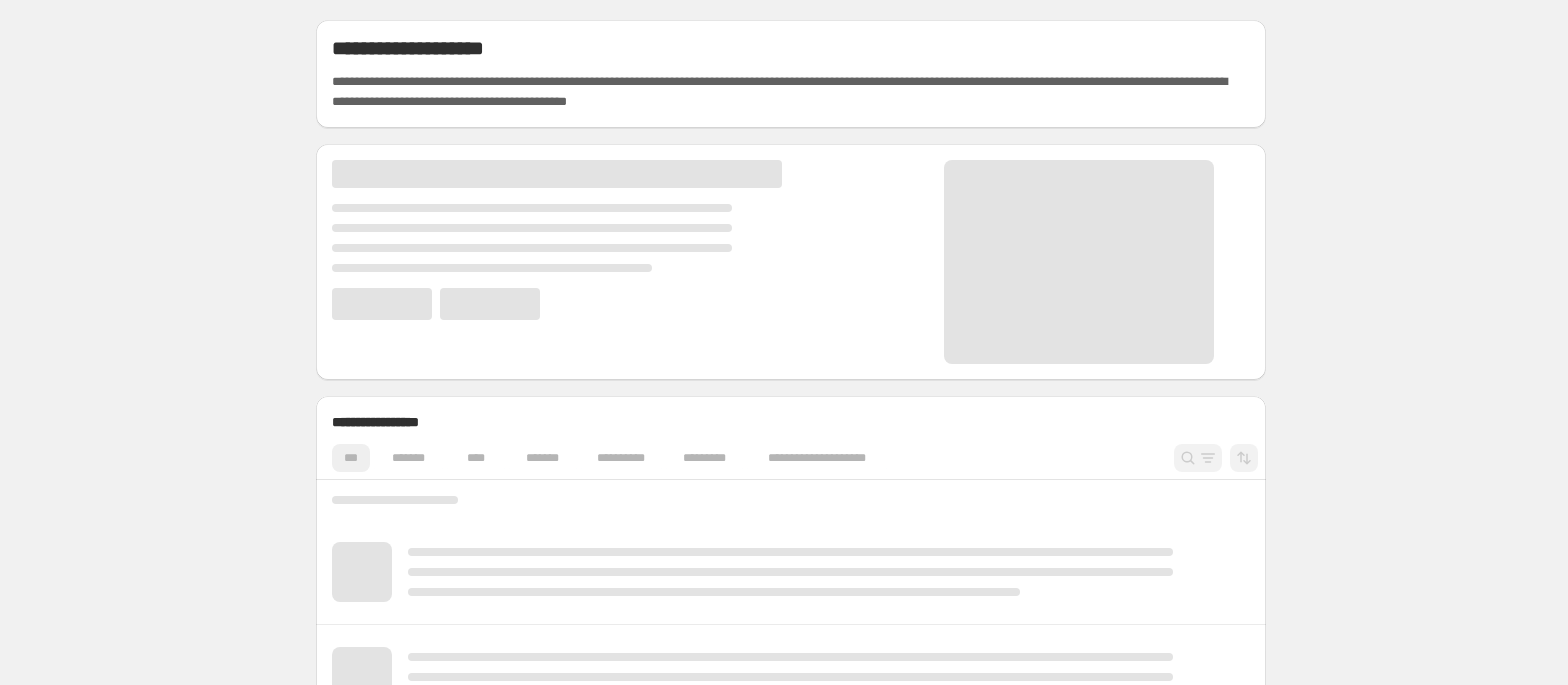 scroll, scrollTop: 0, scrollLeft: 0, axis: both 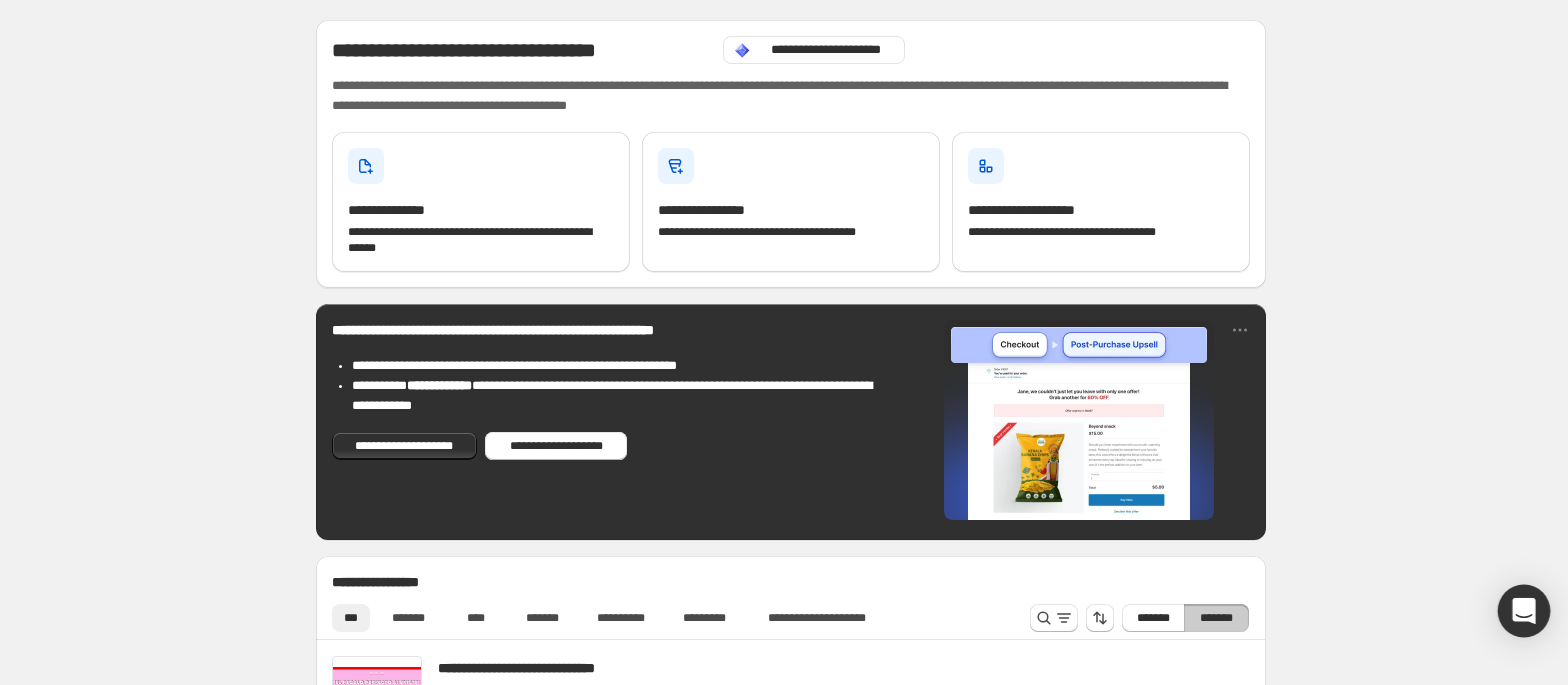 click at bounding box center [1524, 611] 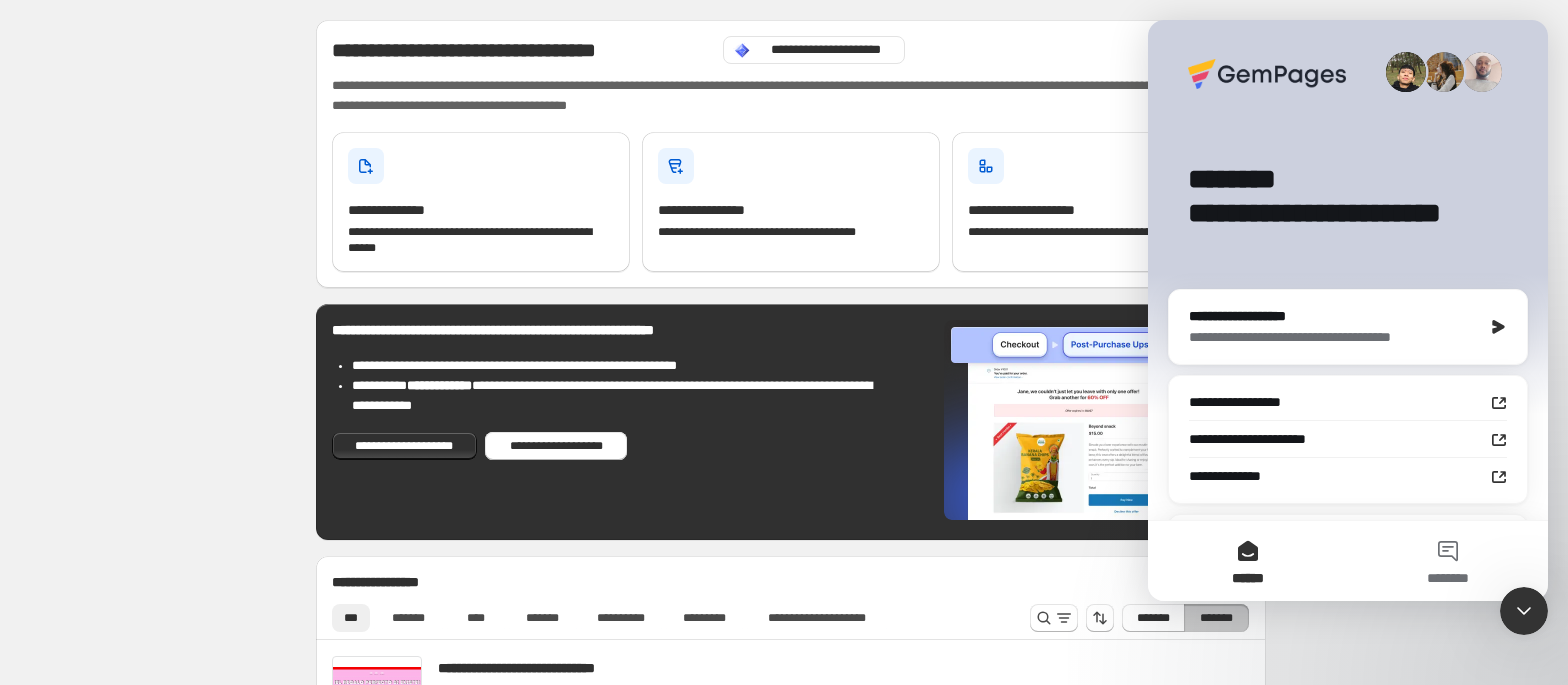 scroll, scrollTop: 0, scrollLeft: 0, axis: both 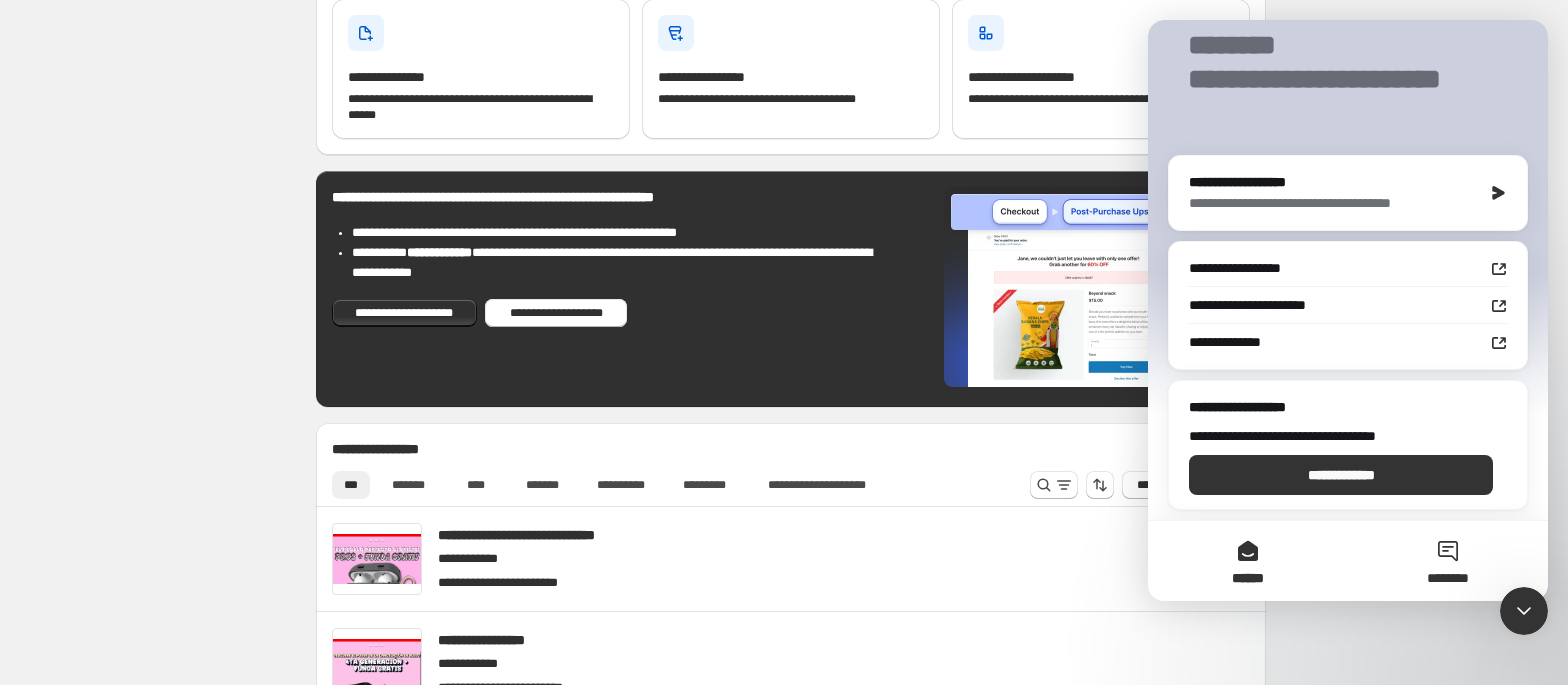 click on "********" at bounding box center [1448, 561] 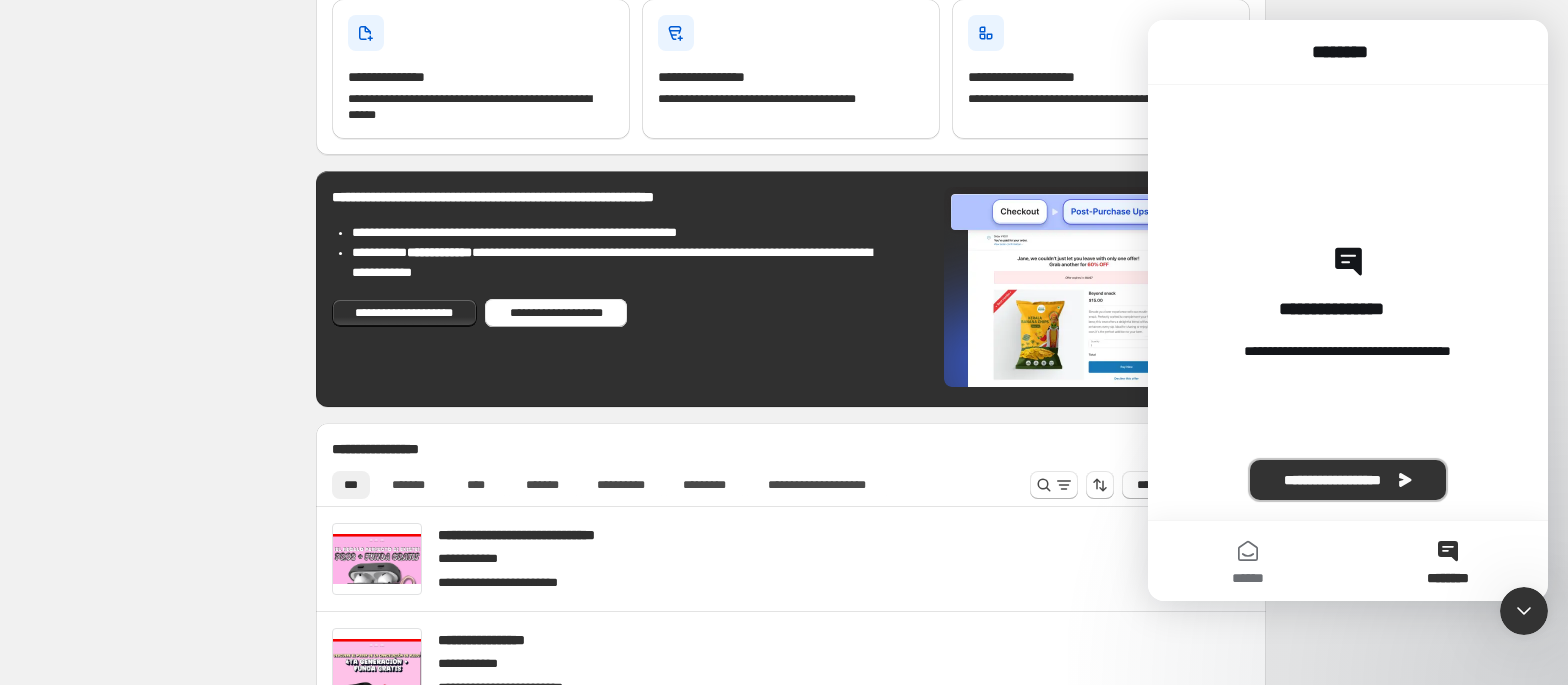 click on "**********" at bounding box center (1348, 480) 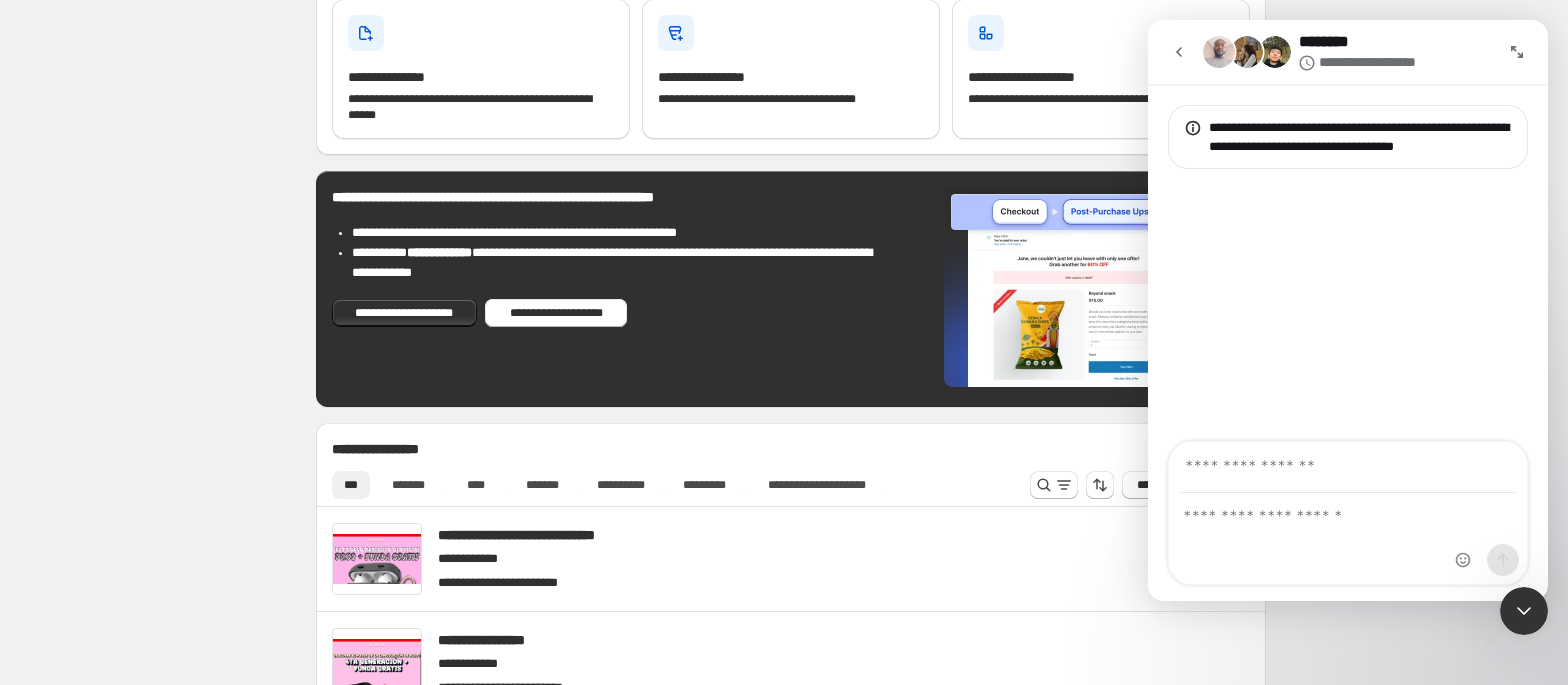 click at bounding box center (1348, 467) 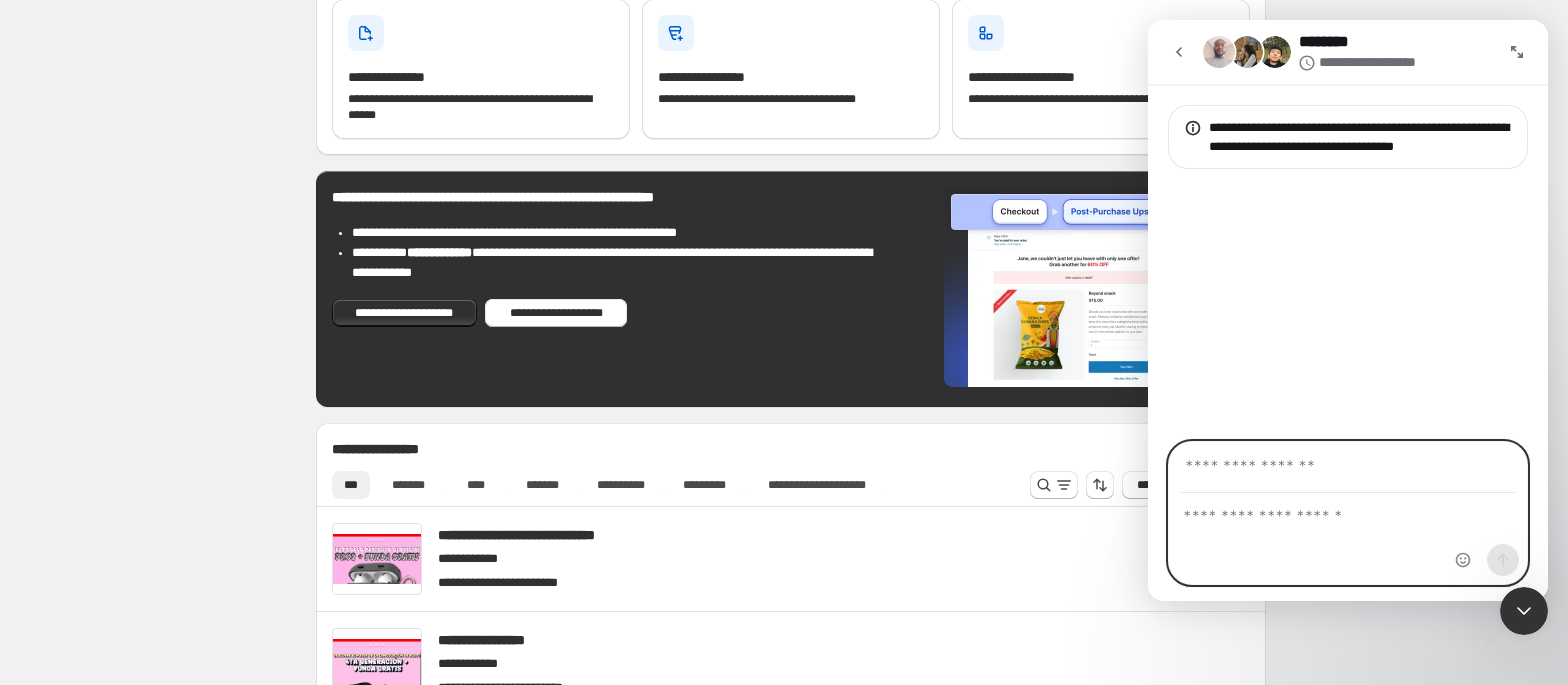 click at bounding box center (1348, 511) 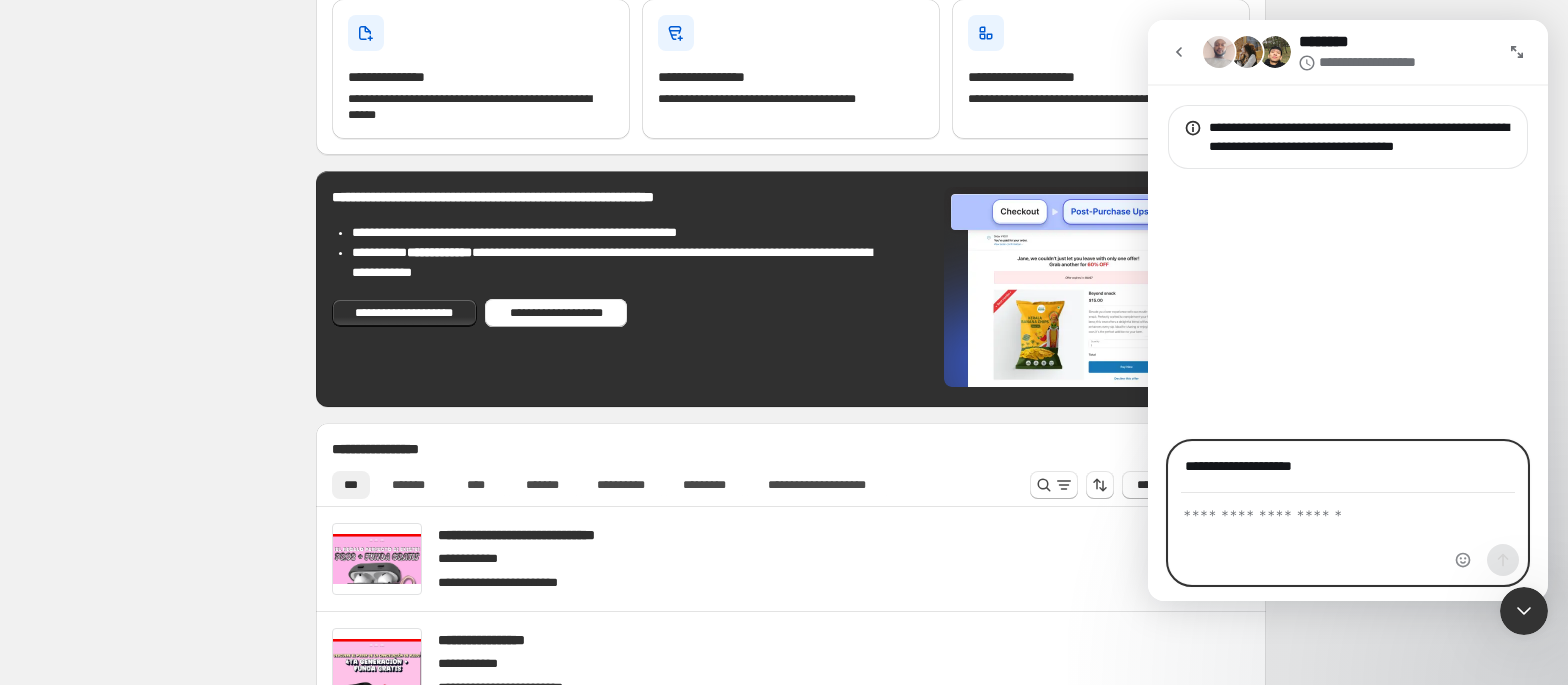 type on "**********" 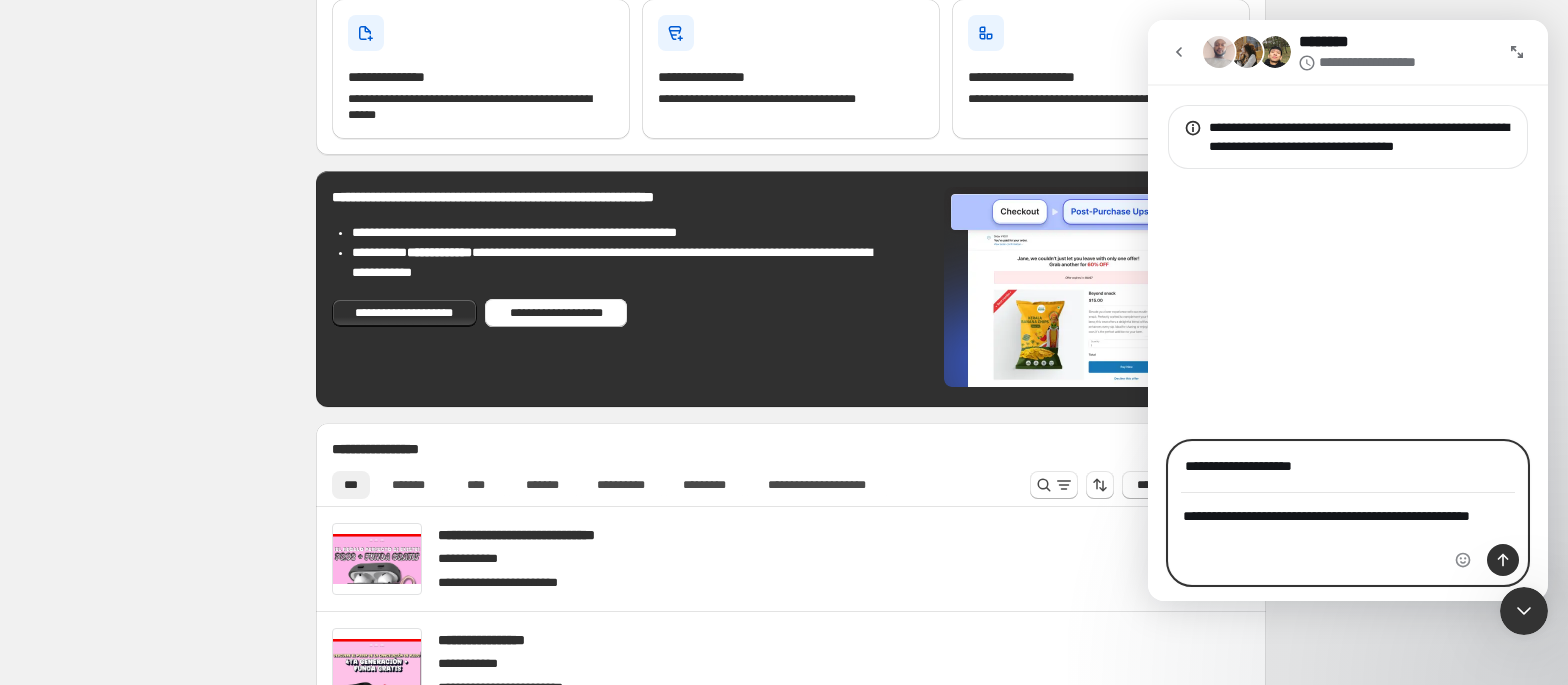 type on "**********" 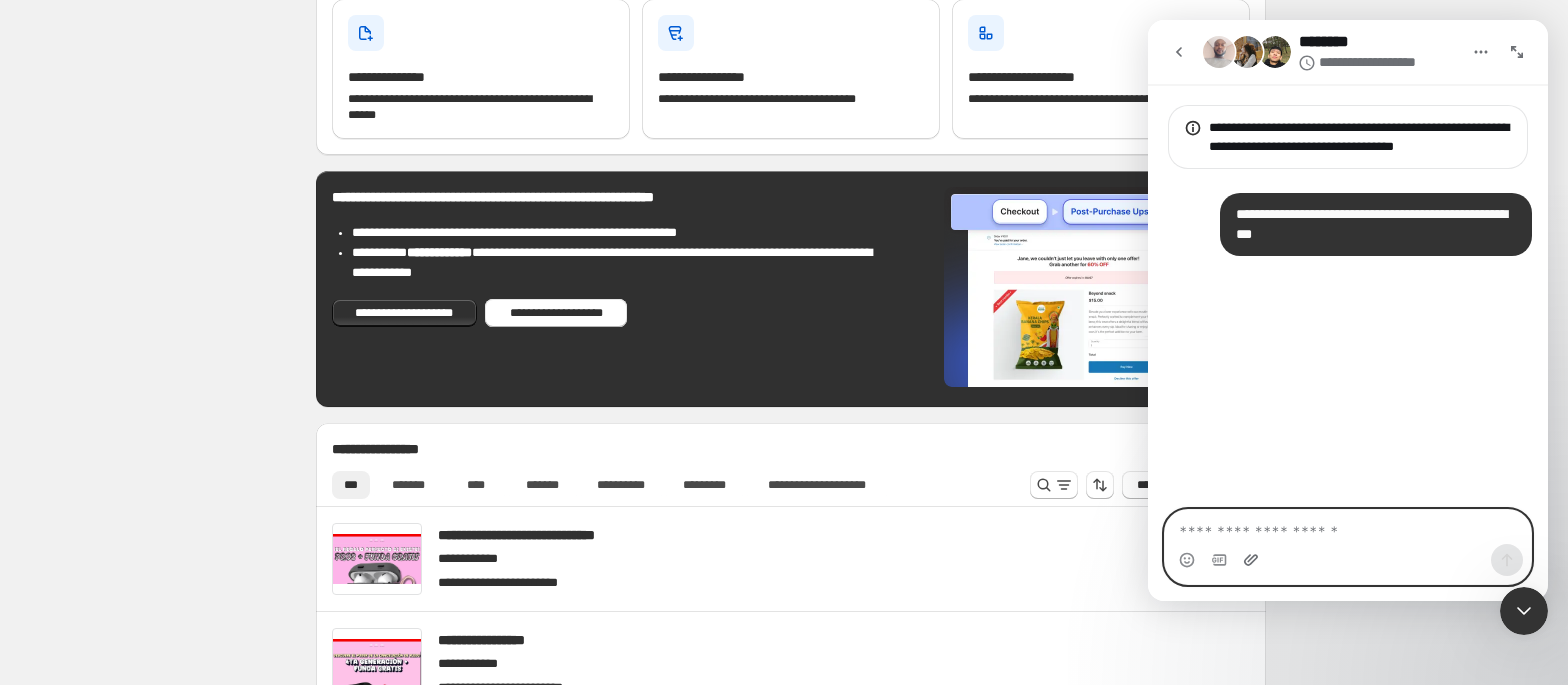 click 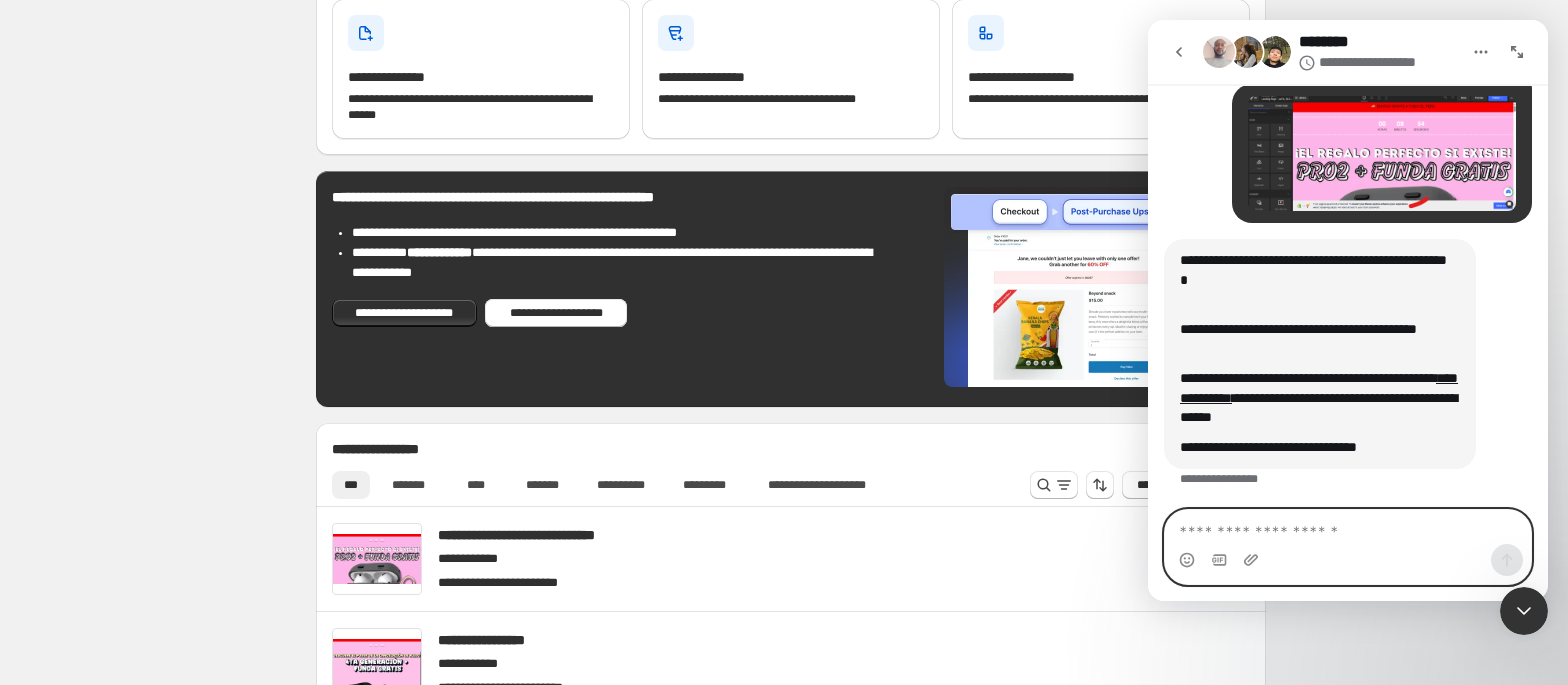 scroll, scrollTop: 176, scrollLeft: 0, axis: vertical 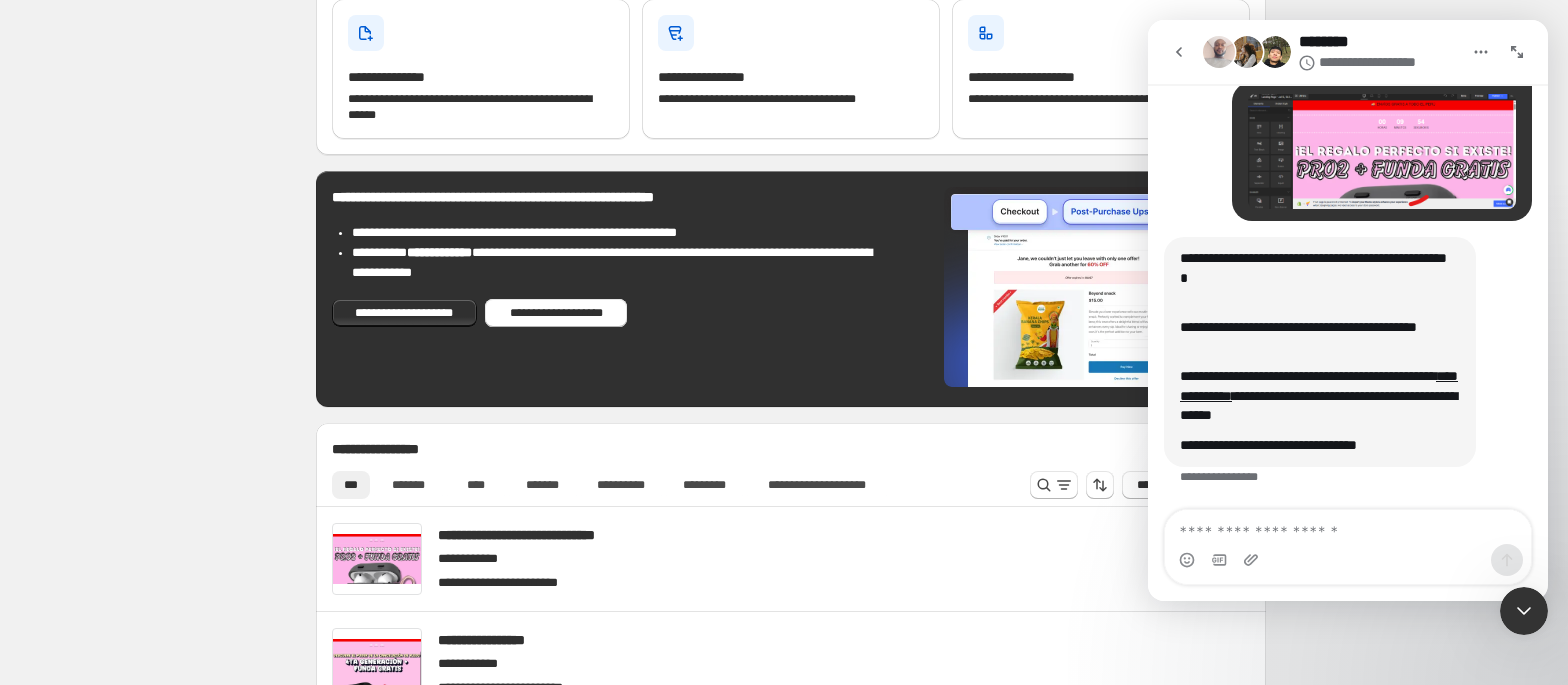 click at bounding box center (1524, 611) 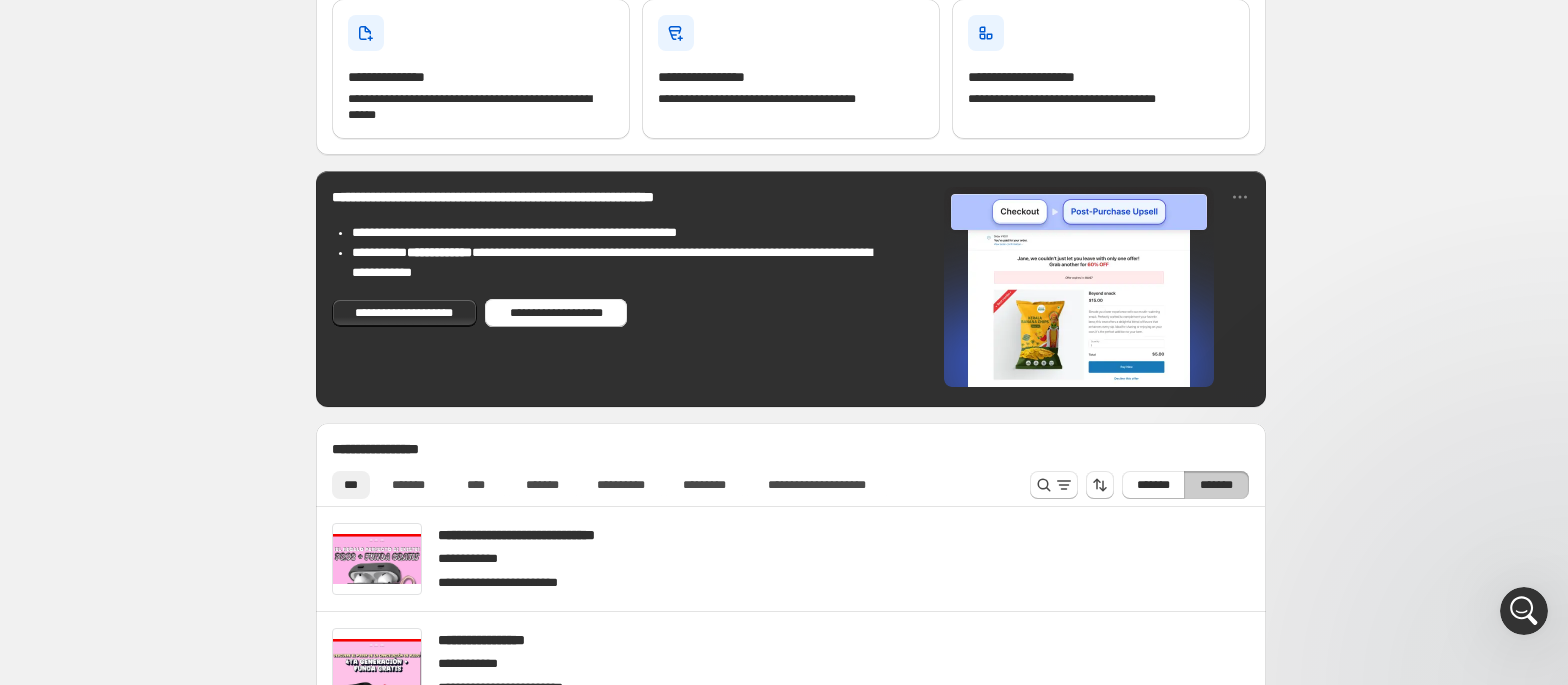 scroll, scrollTop: 0, scrollLeft: 0, axis: both 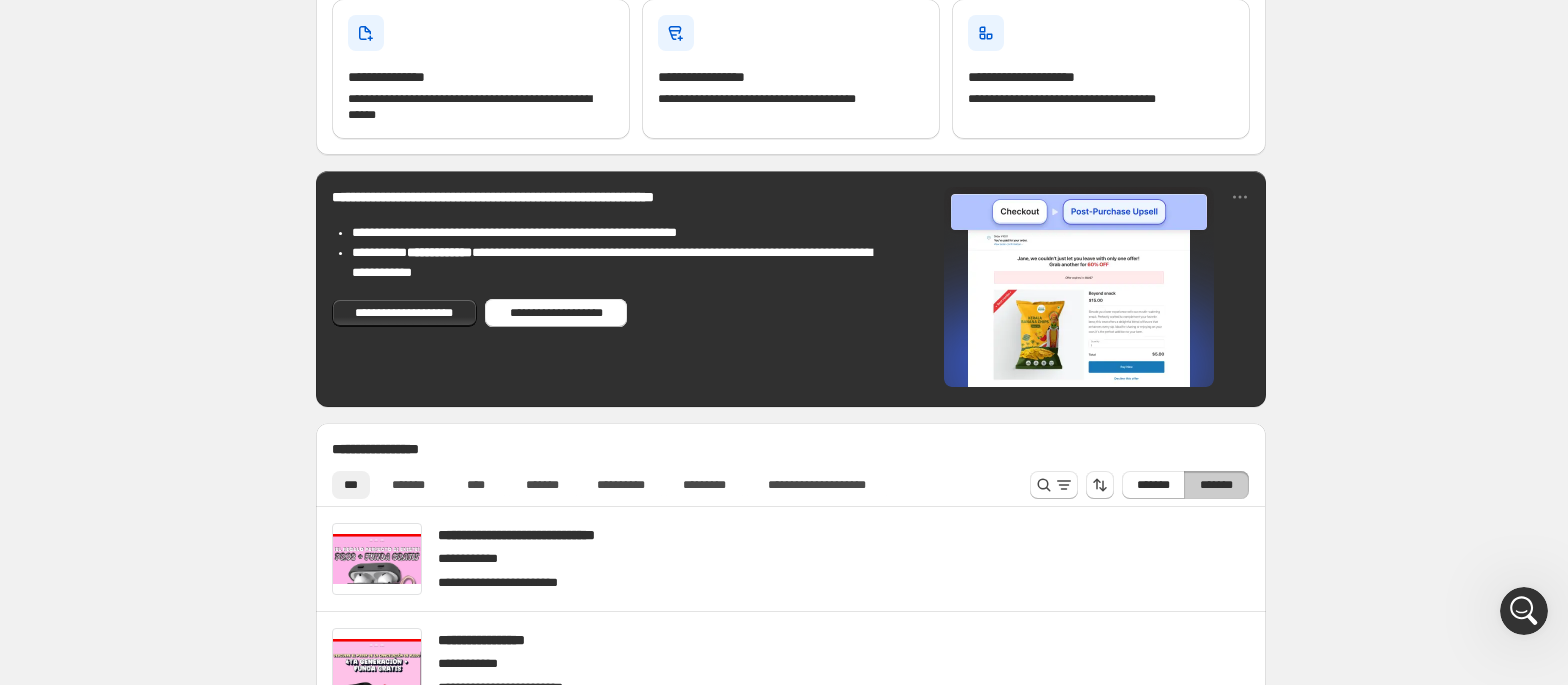 click 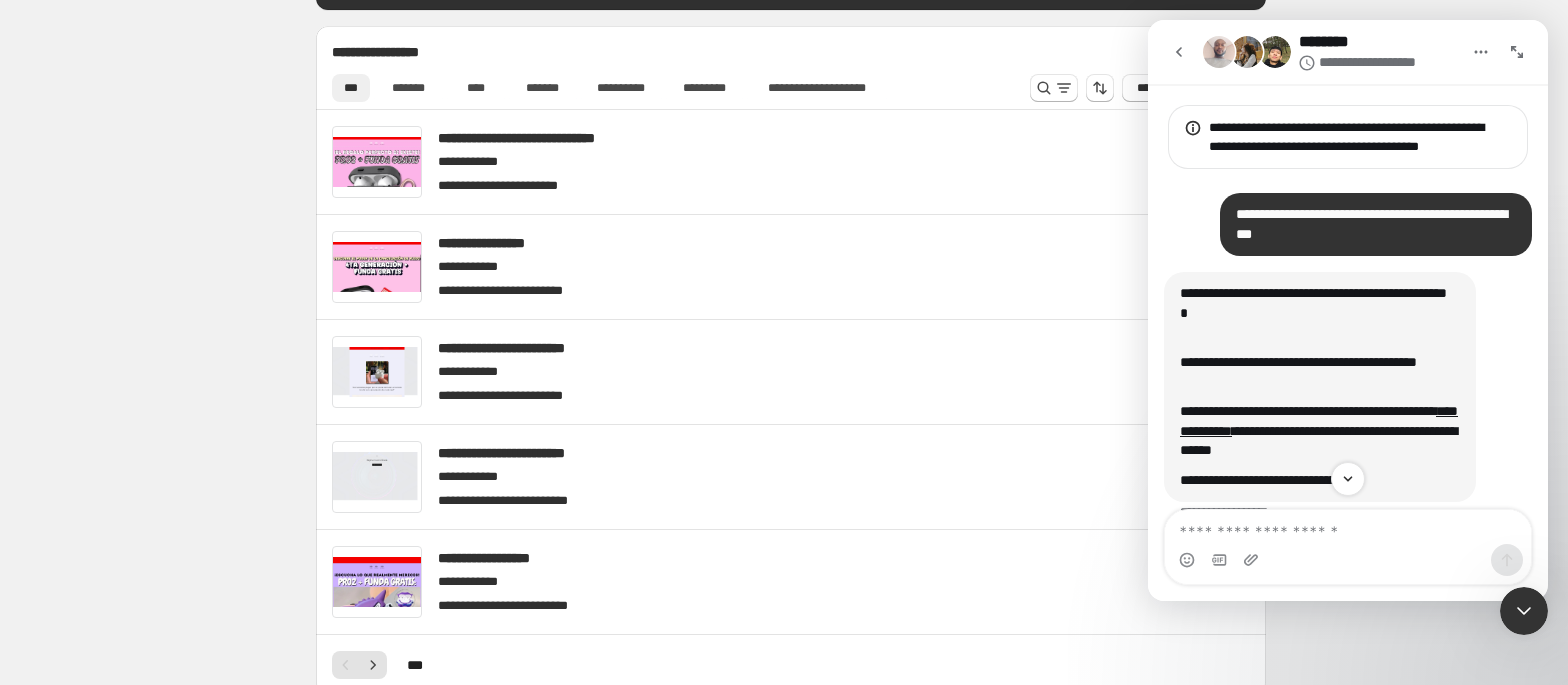 scroll, scrollTop: 533, scrollLeft: 0, axis: vertical 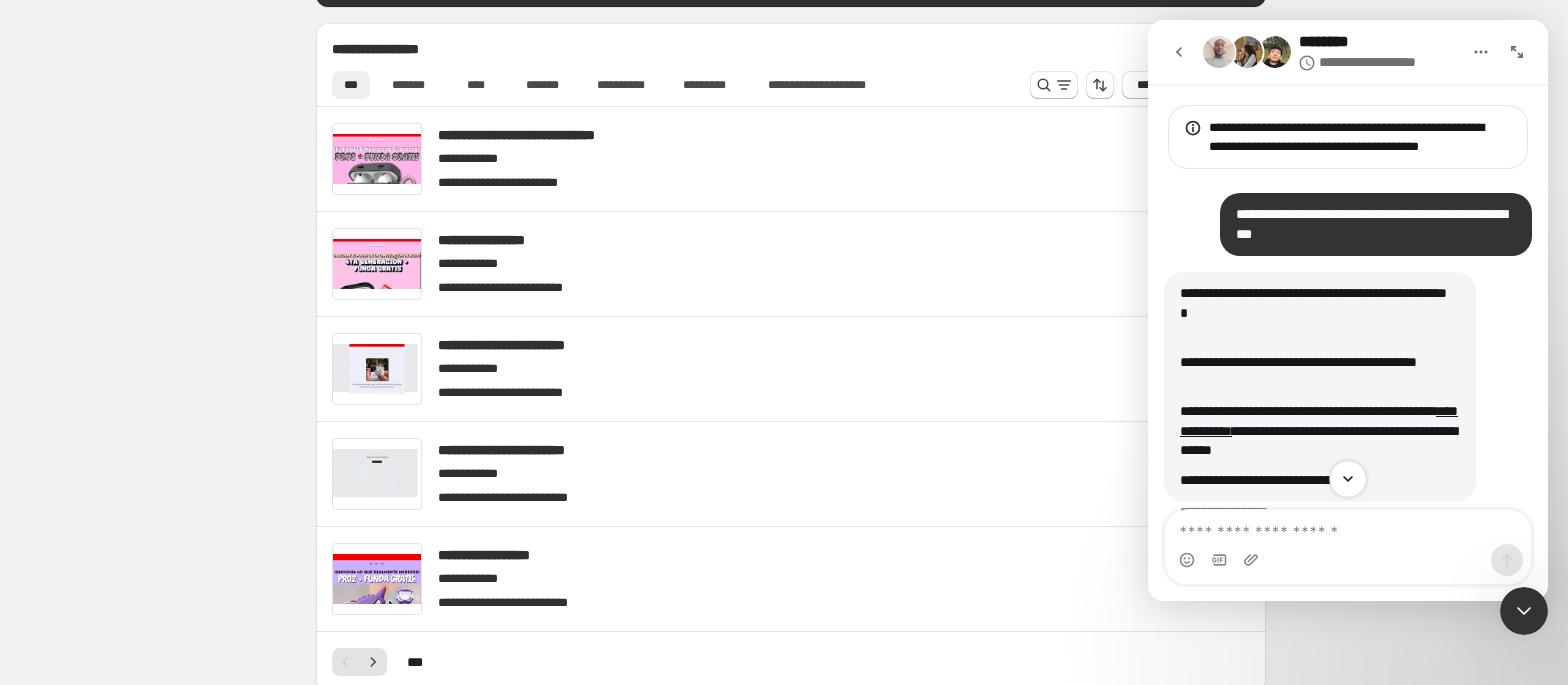 click at bounding box center [1347, 478] 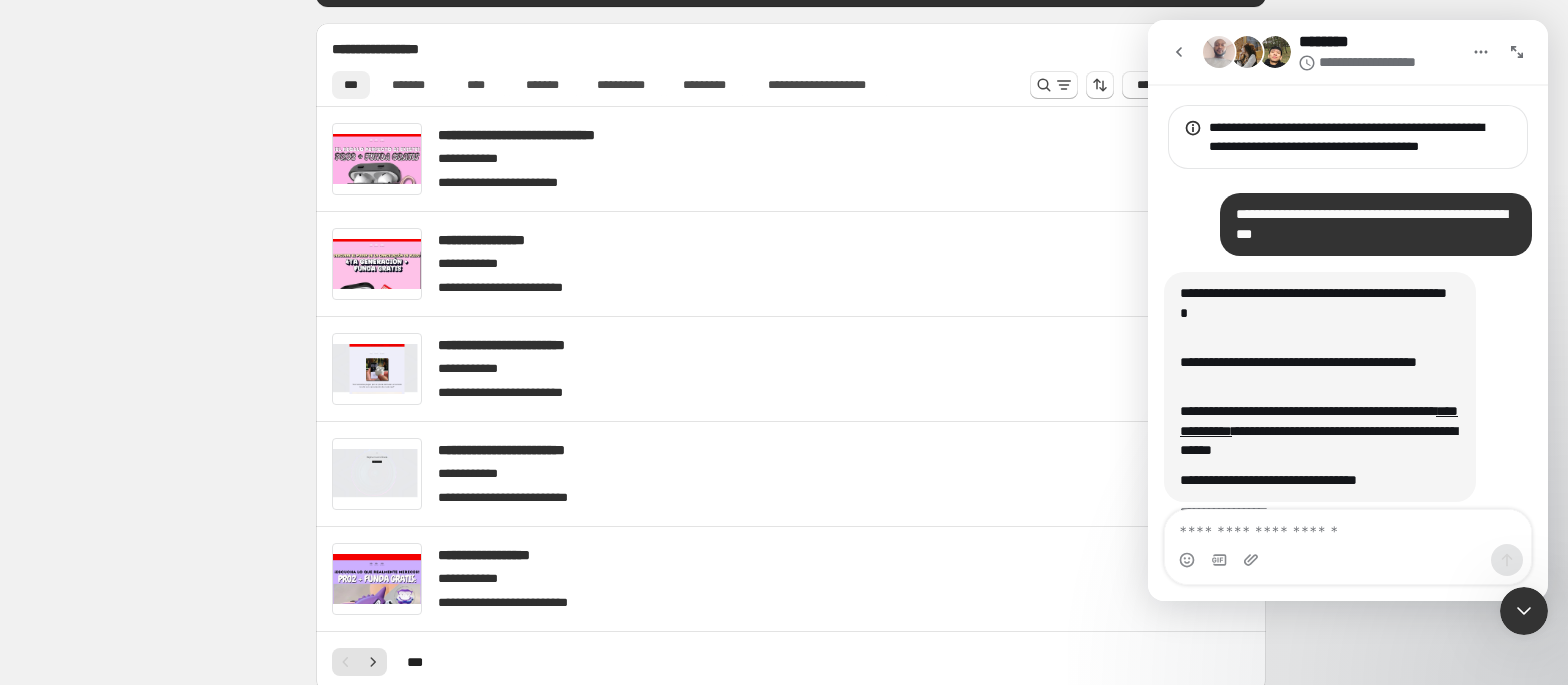 scroll, scrollTop: 190, scrollLeft: 0, axis: vertical 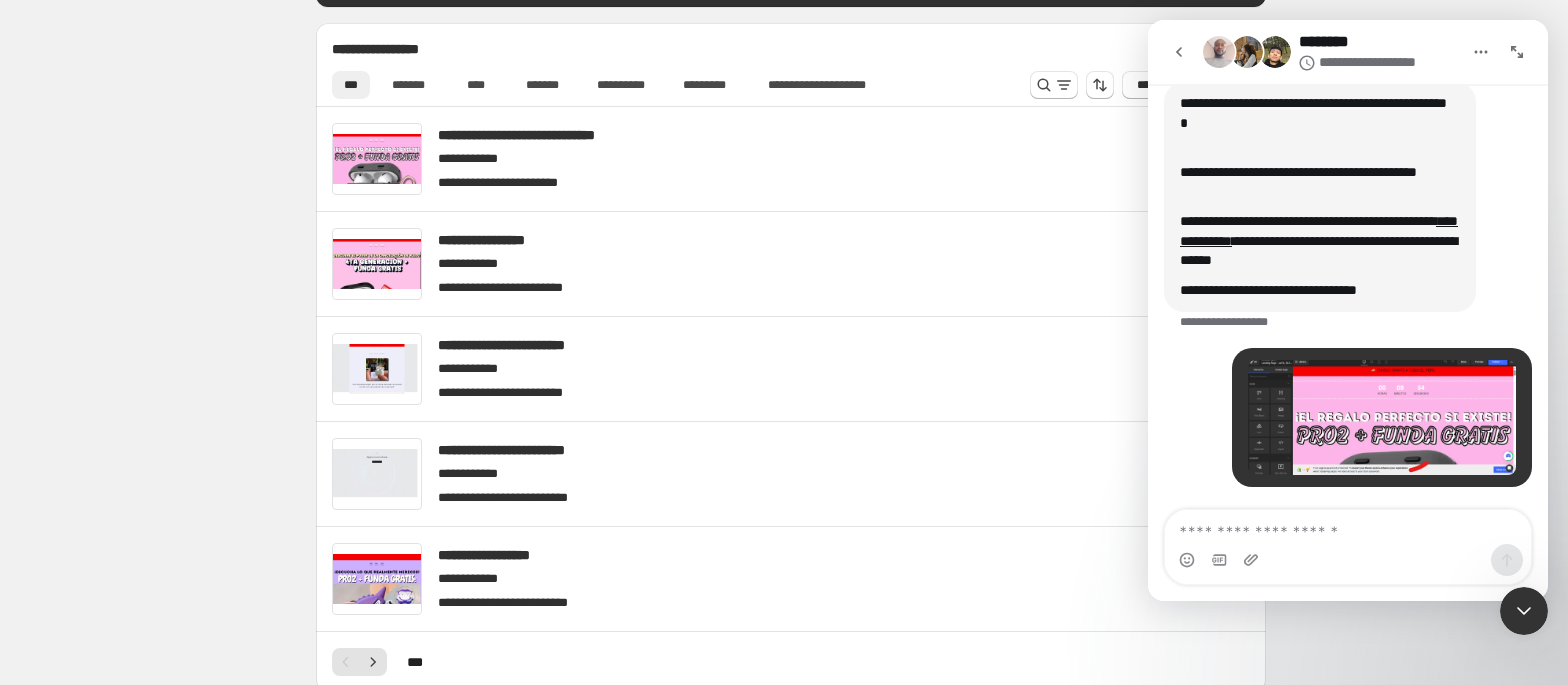 click on "**********" at bounding box center (790, 475) 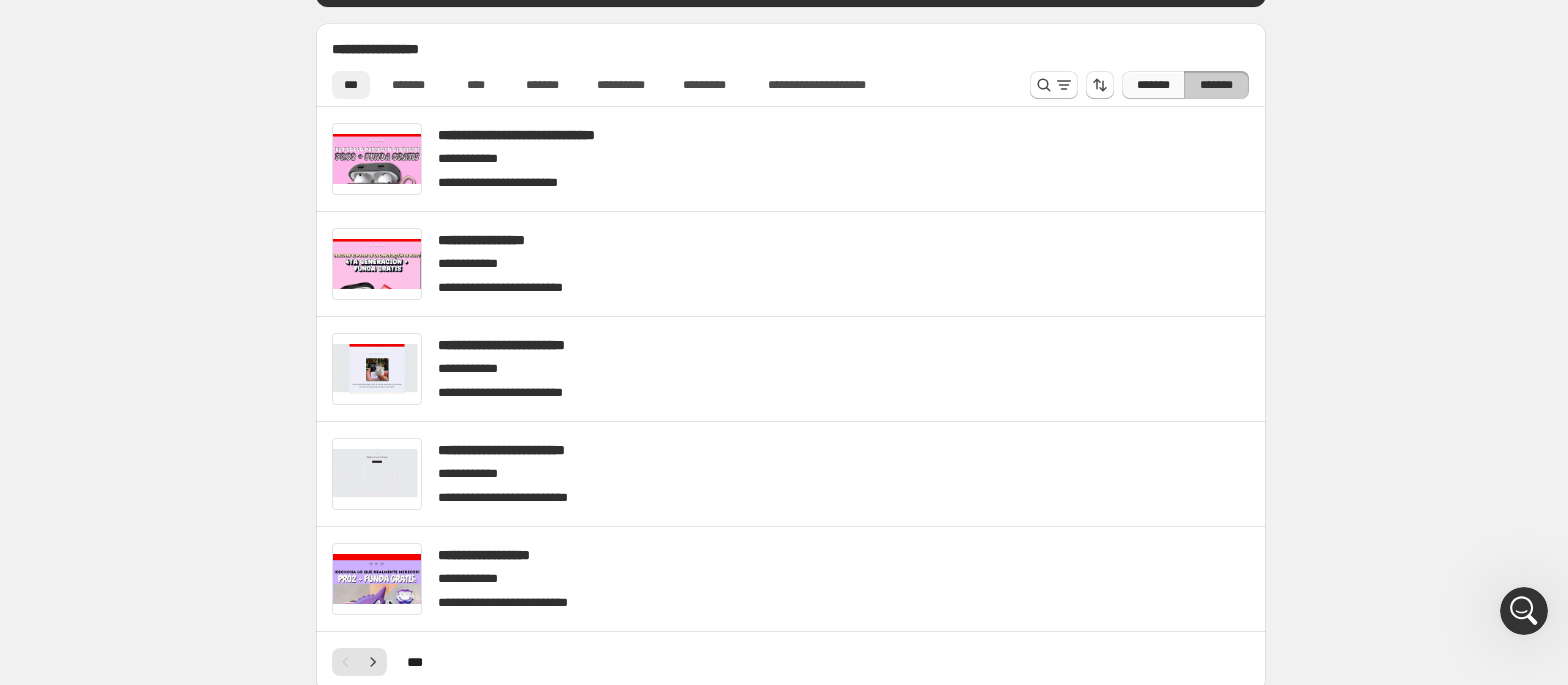 click on "*******" at bounding box center (1153, 85) 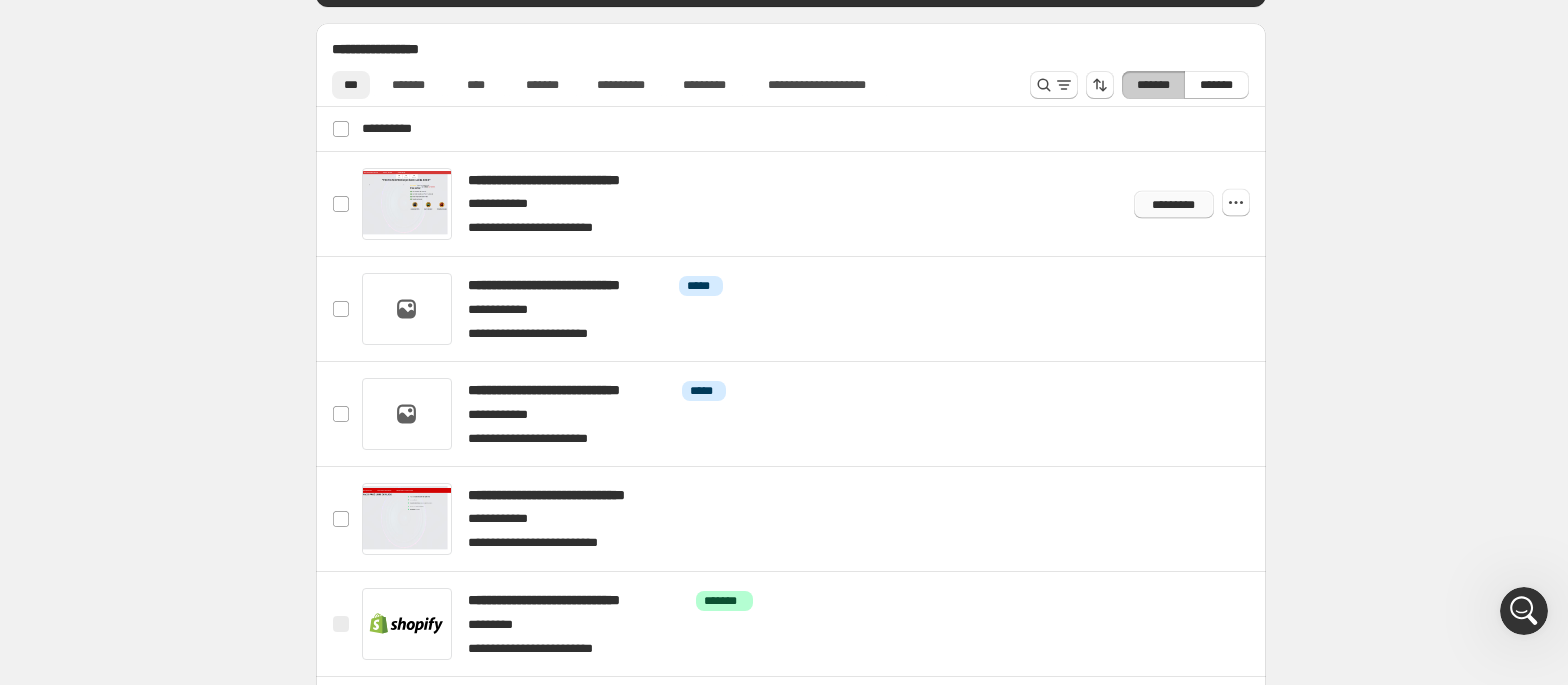 click on "*********" at bounding box center (1173, 204) 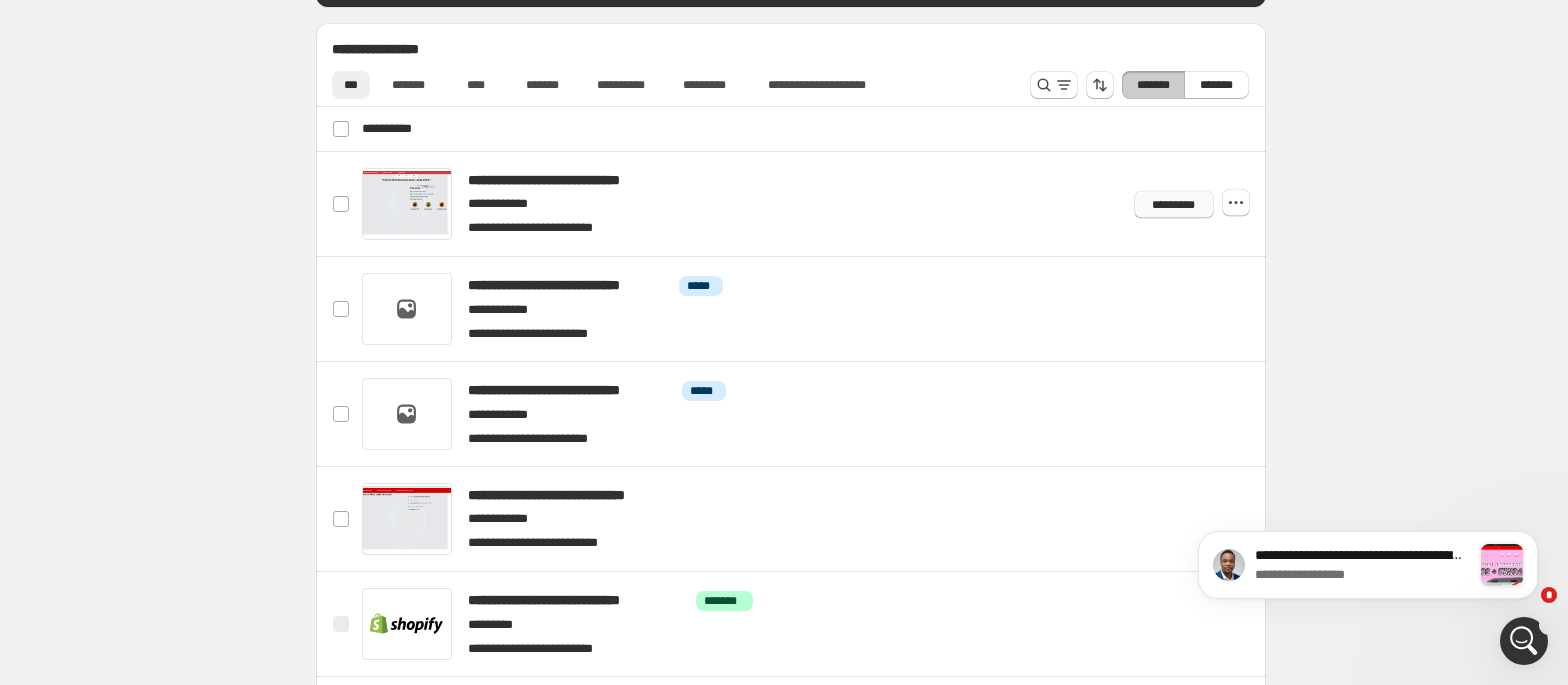 scroll, scrollTop: 0, scrollLeft: 0, axis: both 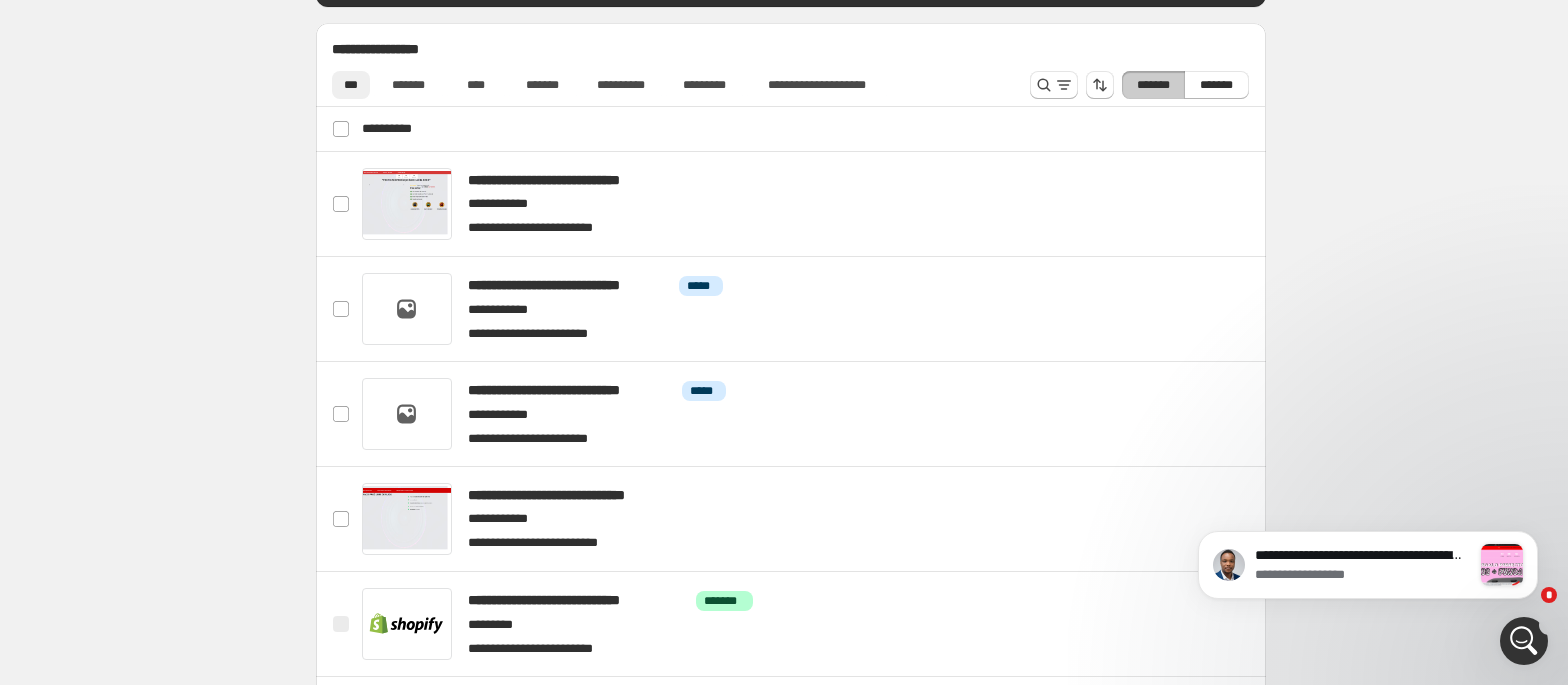 click 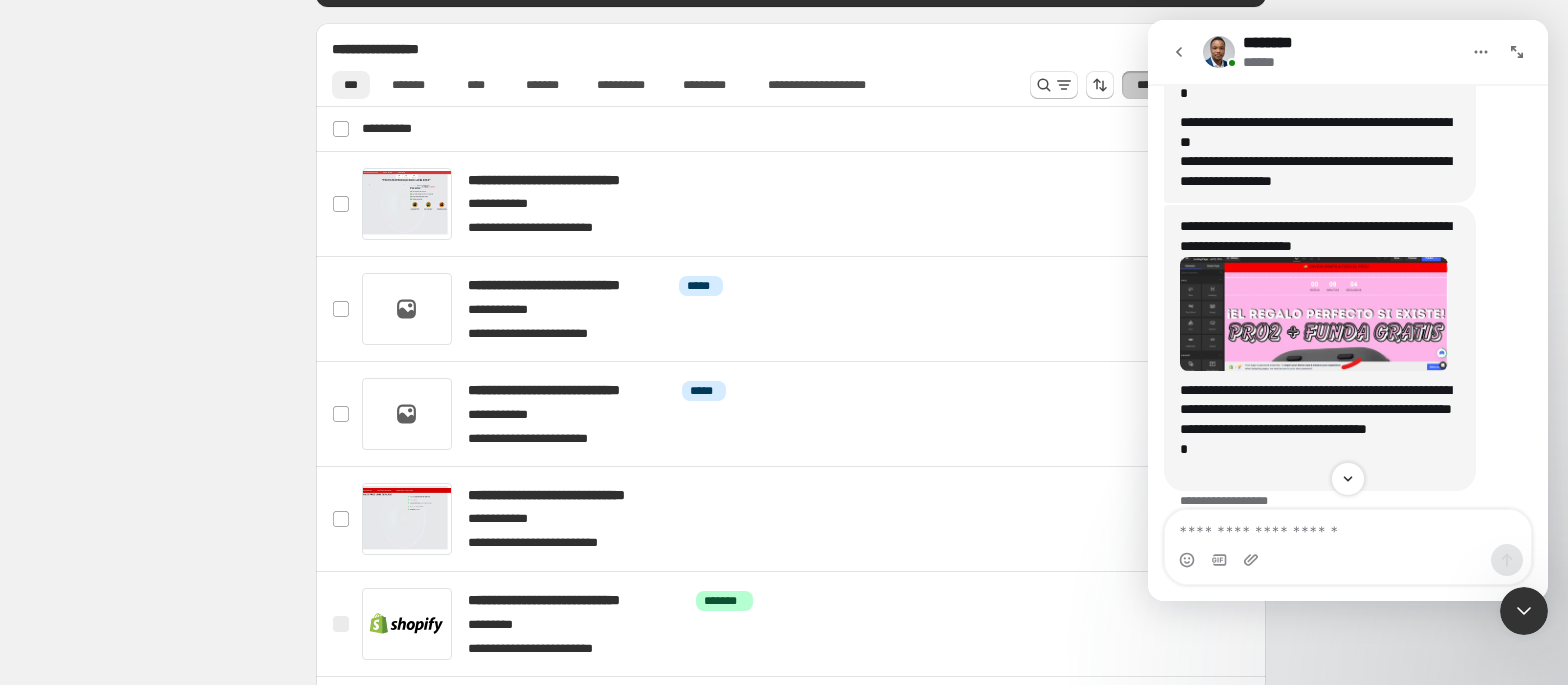 scroll, scrollTop: 664, scrollLeft: 0, axis: vertical 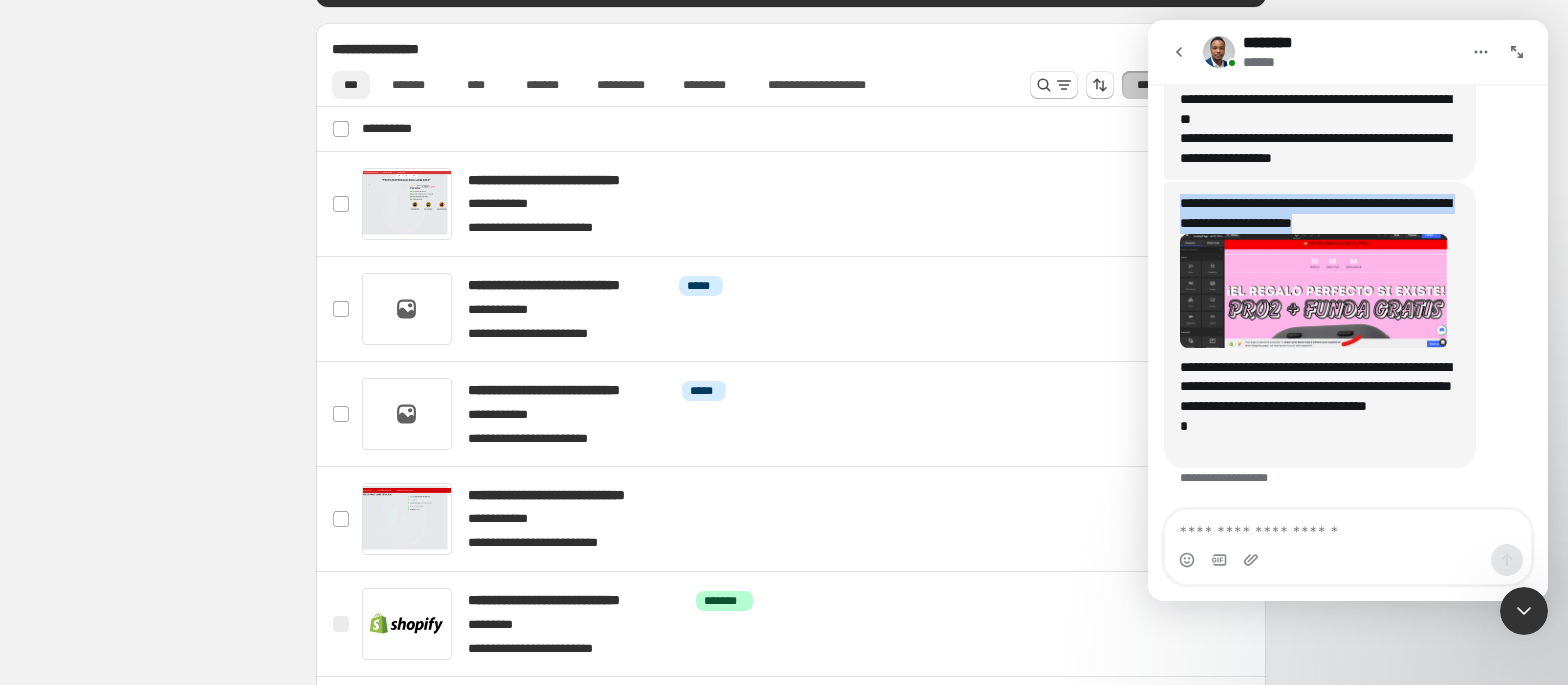 drag, startPoint x: 1408, startPoint y: 216, endPoint x: 1180, endPoint y: 204, distance: 228.31557 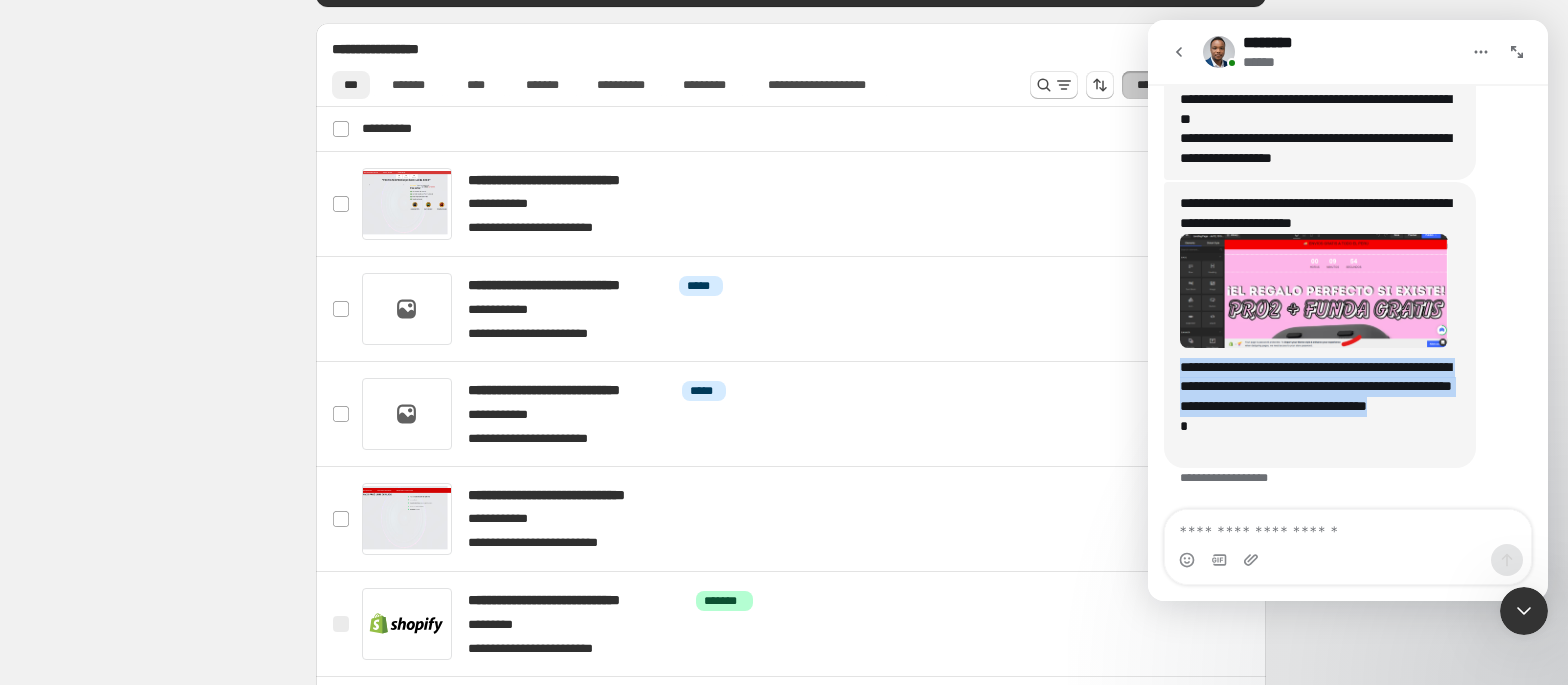drag, startPoint x: 1393, startPoint y: 422, endPoint x: 1156, endPoint y: 358, distance: 245.4893 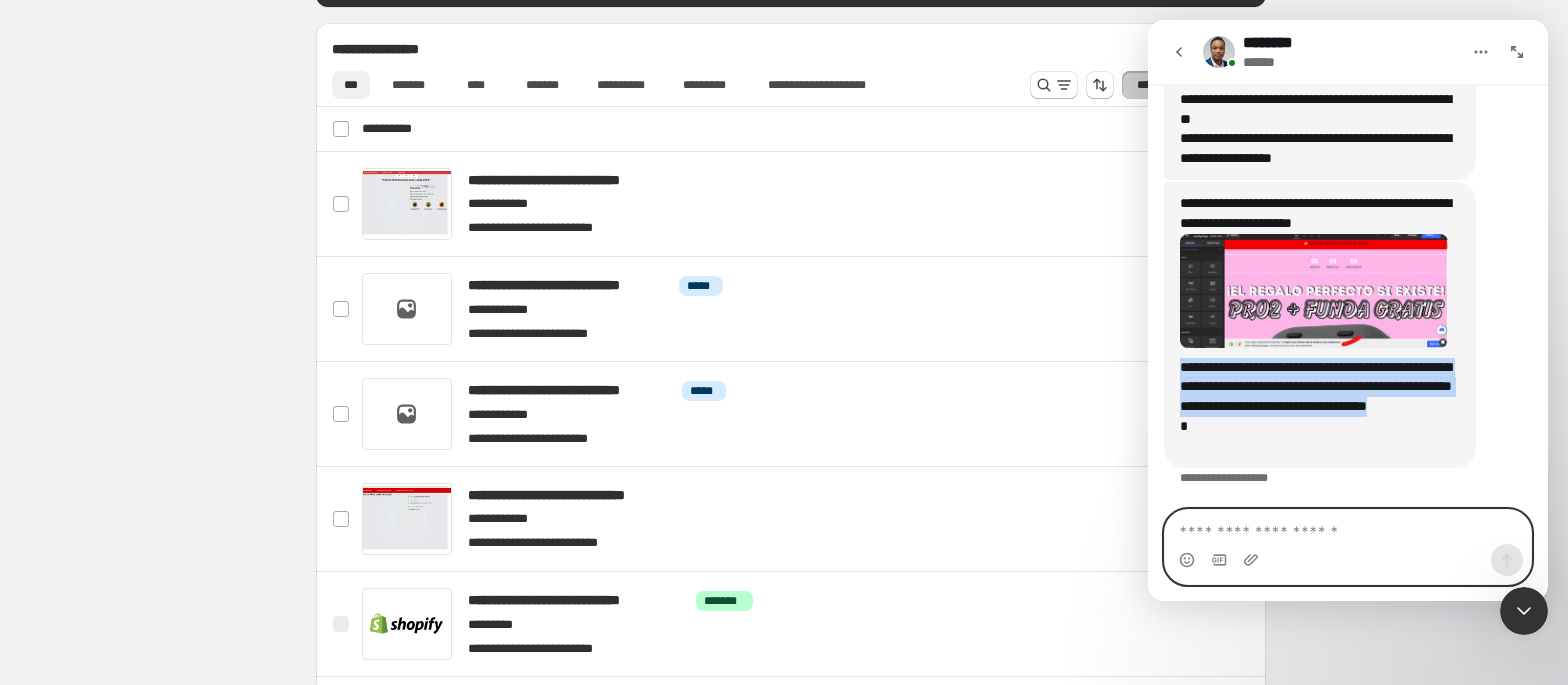 click at bounding box center (1348, 527) 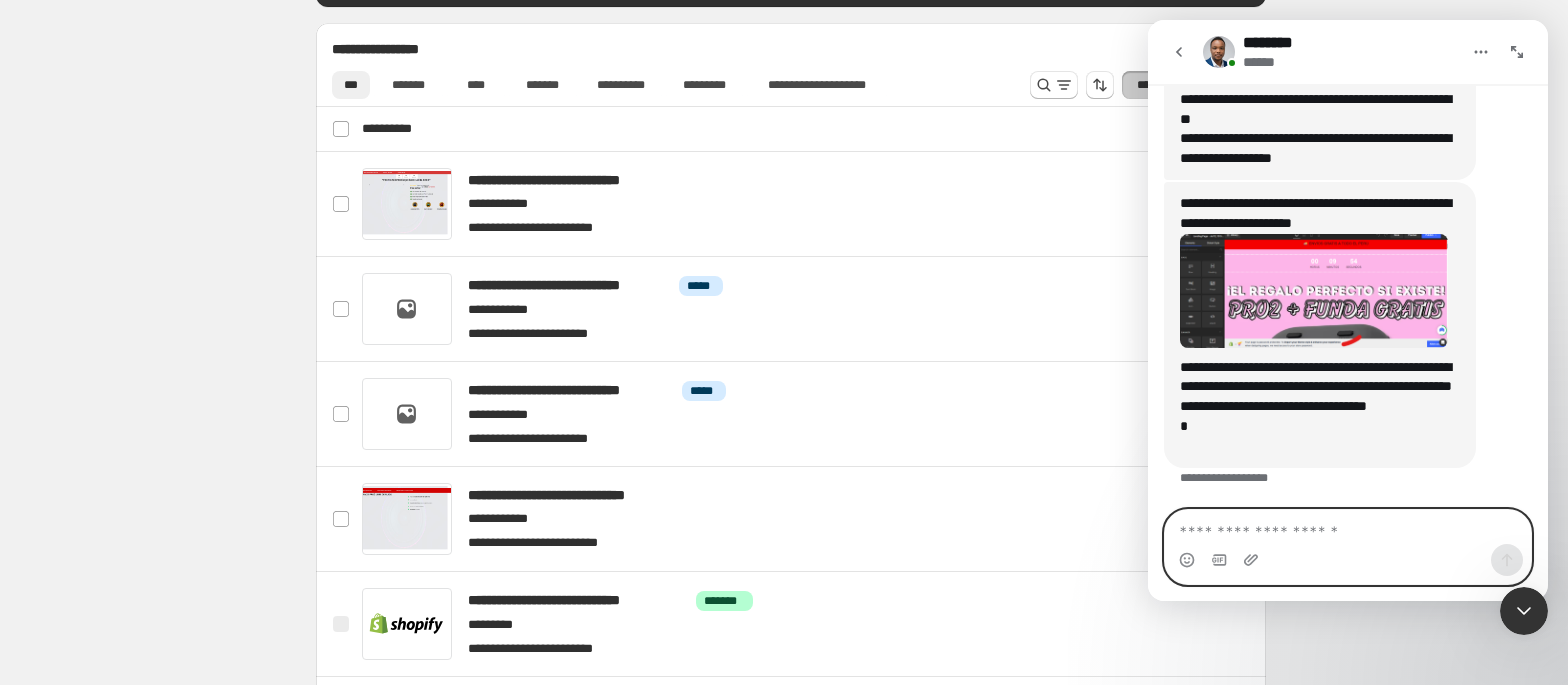 paste on "**********" 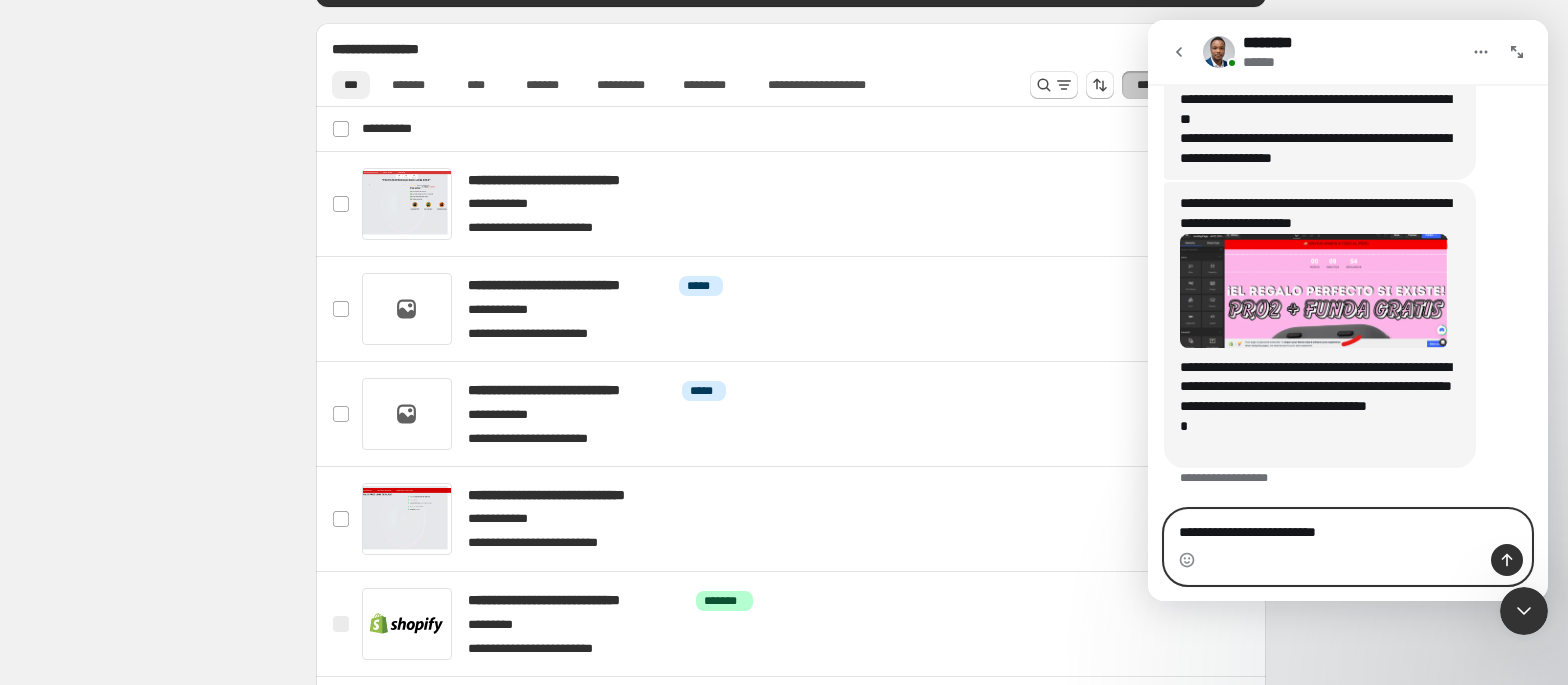 type on "**********" 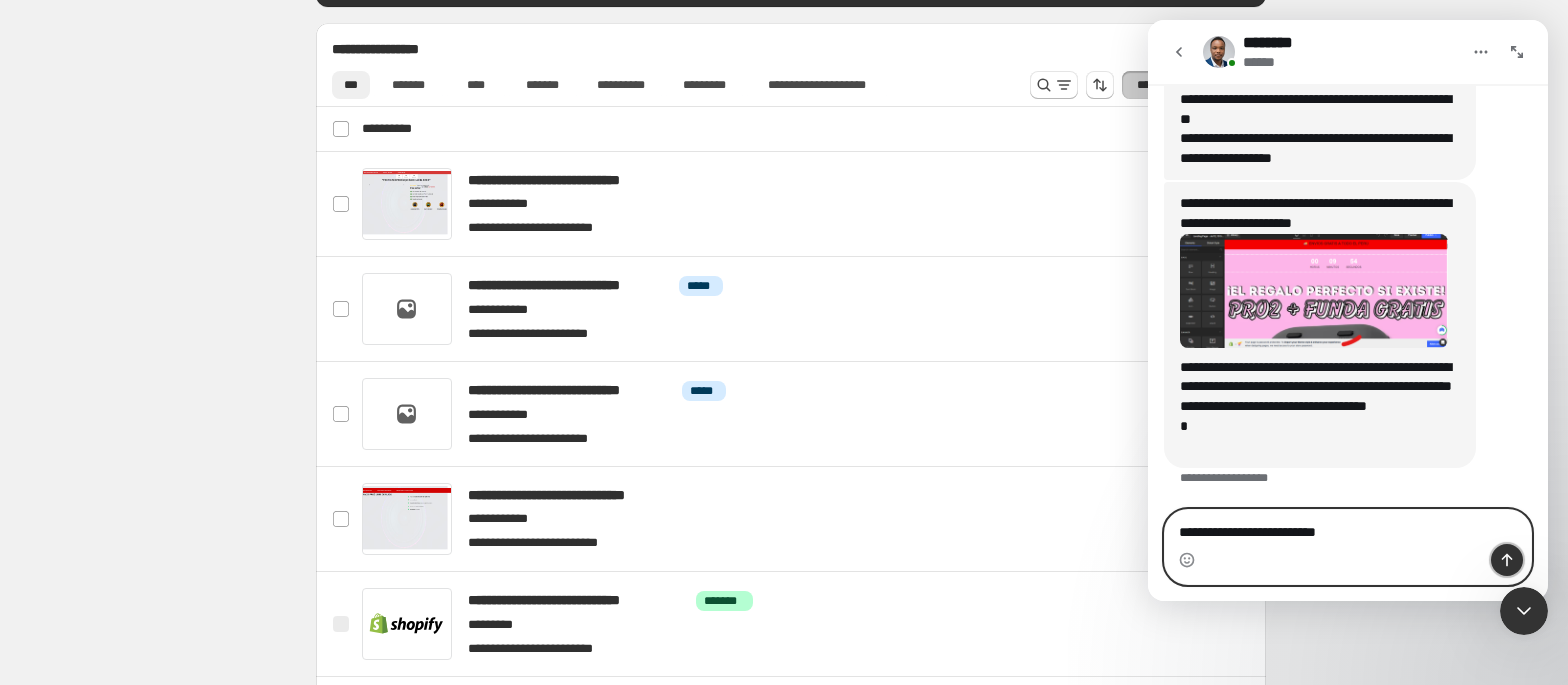 click 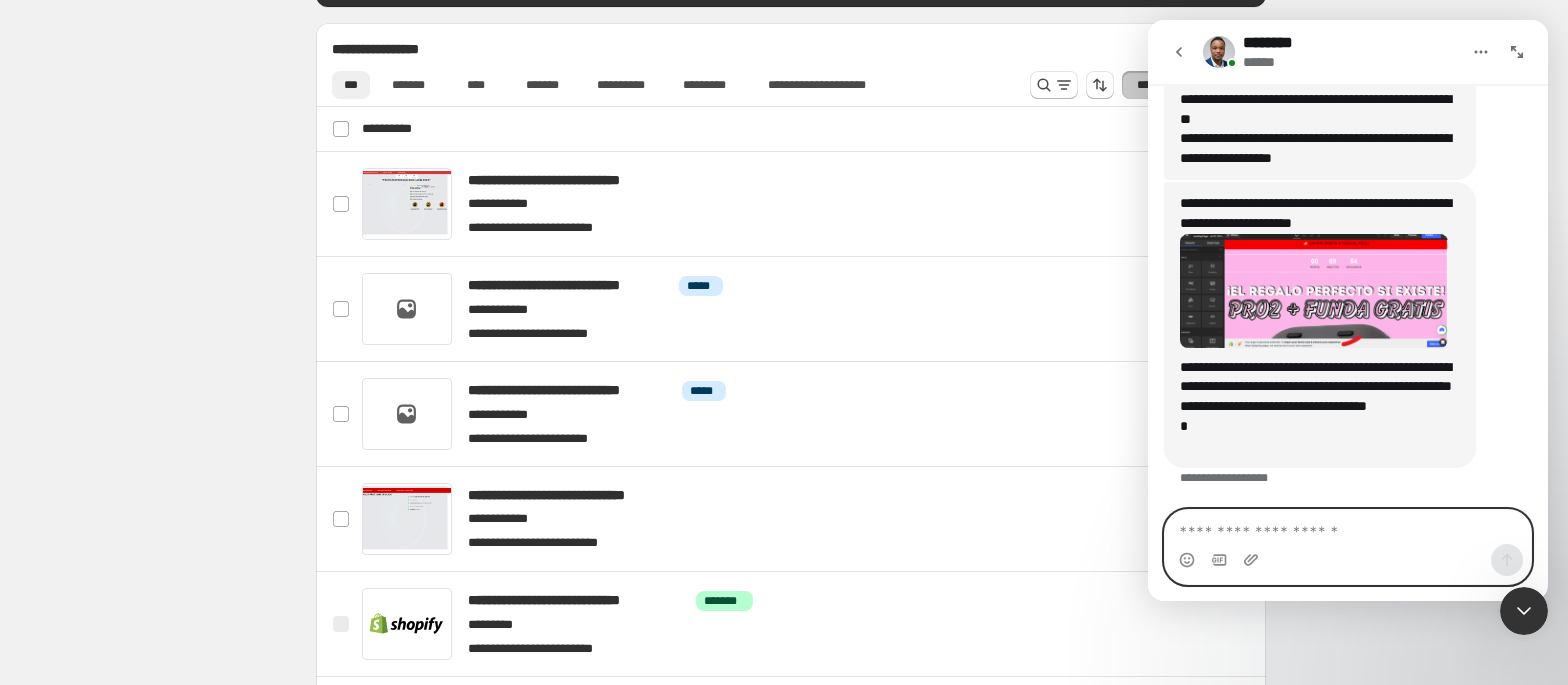 scroll, scrollTop: 724, scrollLeft: 0, axis: vertical 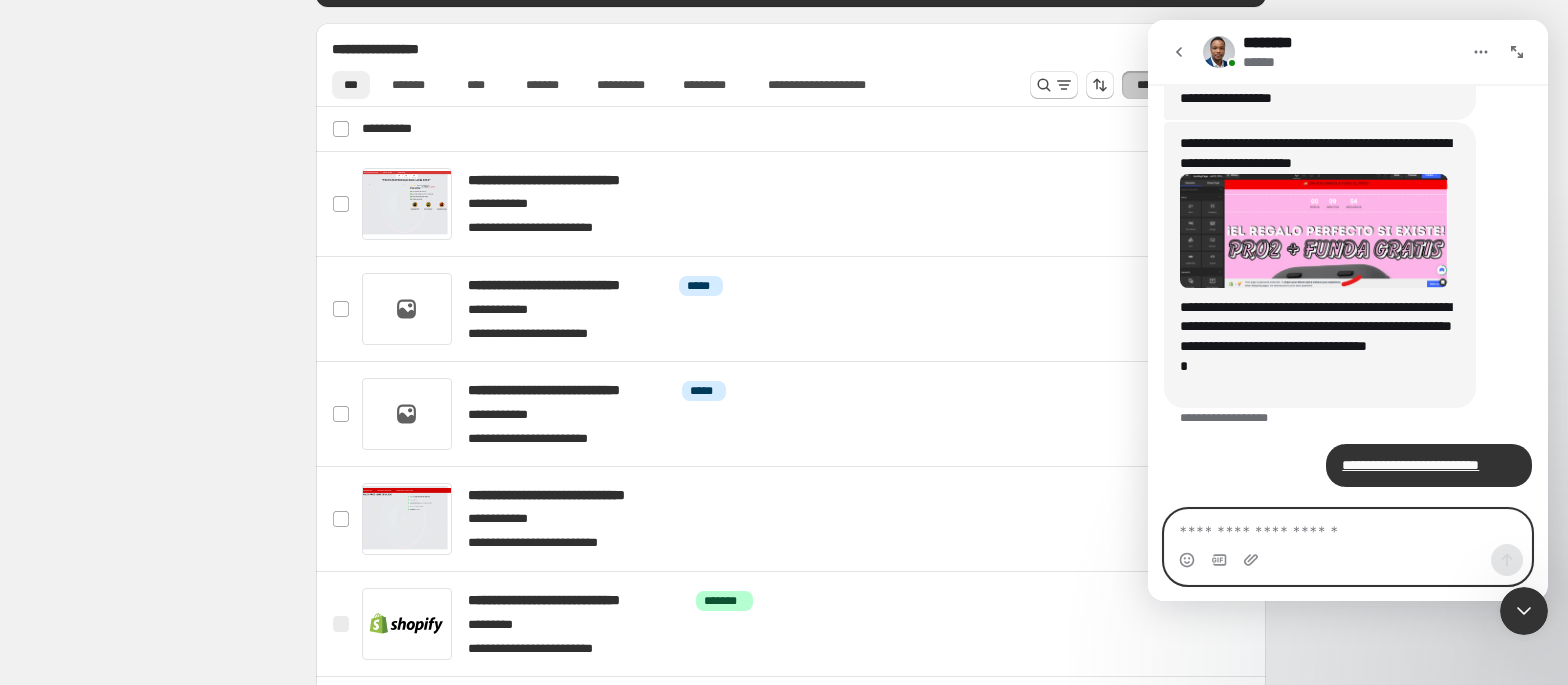 click at bounding box center [1347, 527] 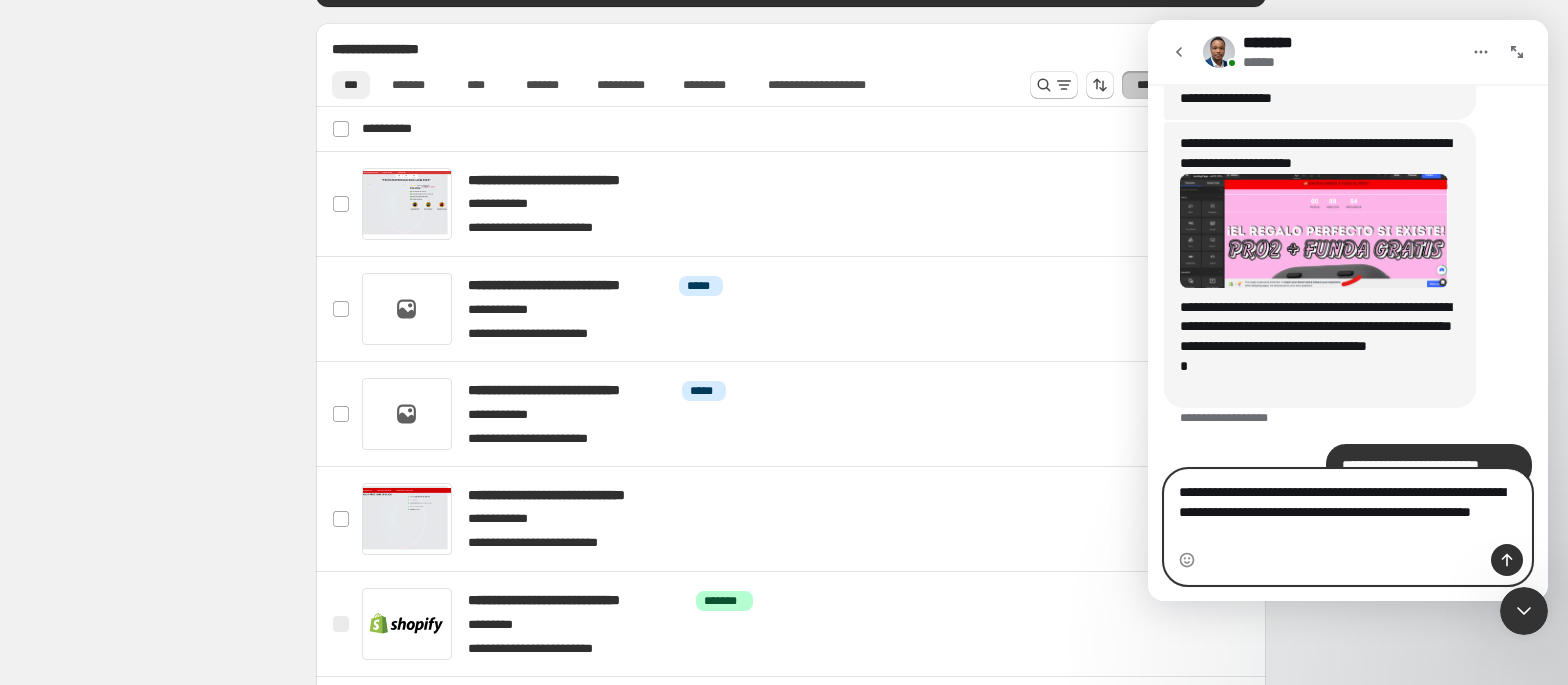 scroll, scrollTop: 764, scrollLeft: 0, axis: vertical 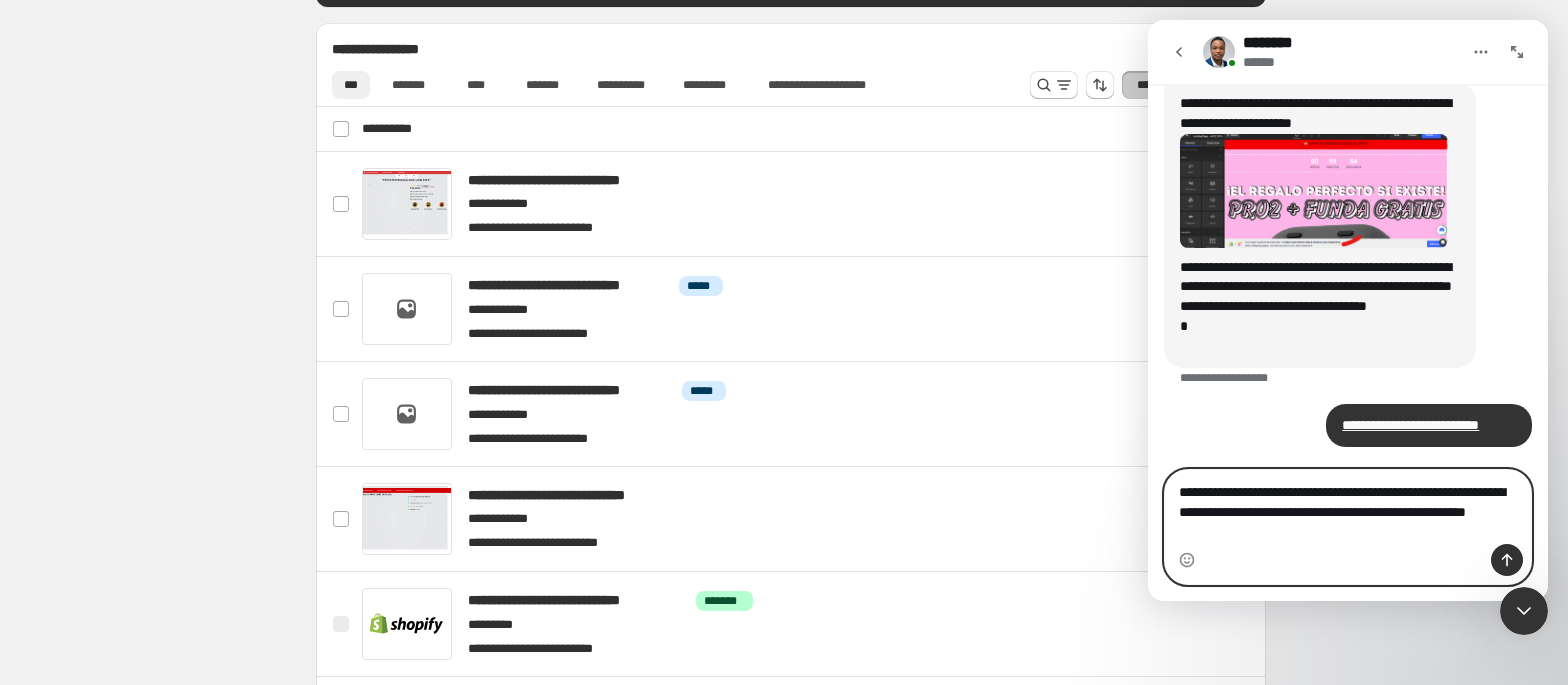 type on "**********" 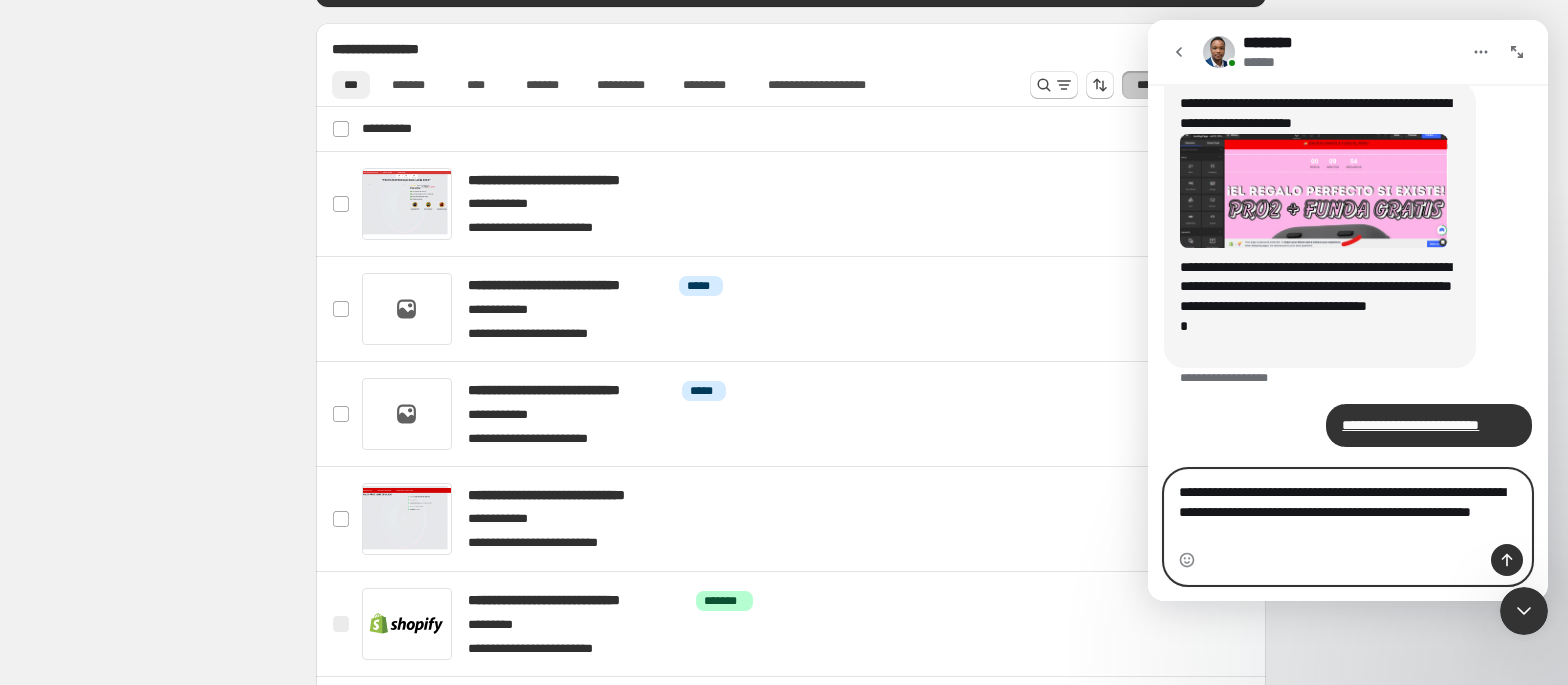 type 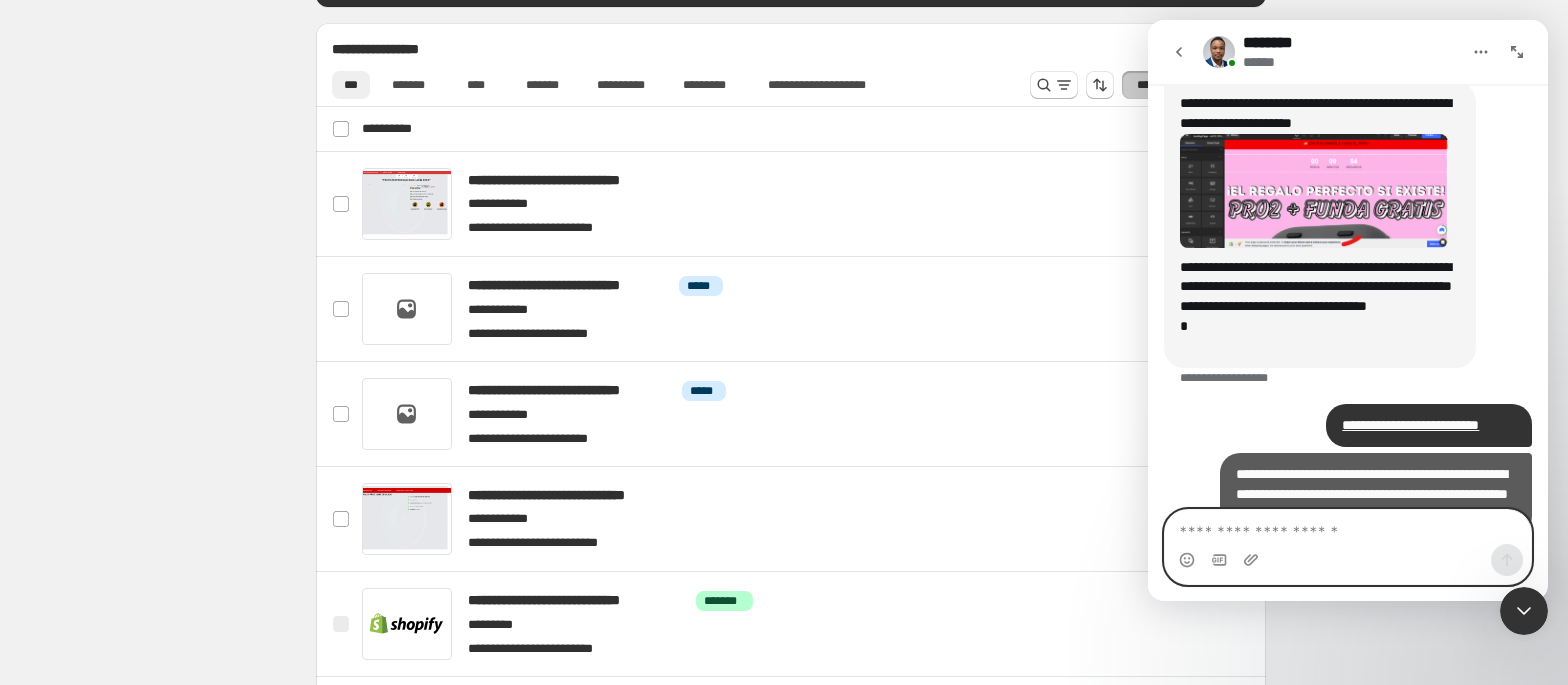 scroll, scrollTop: 809, scrollLeft: 0, axis: vertical 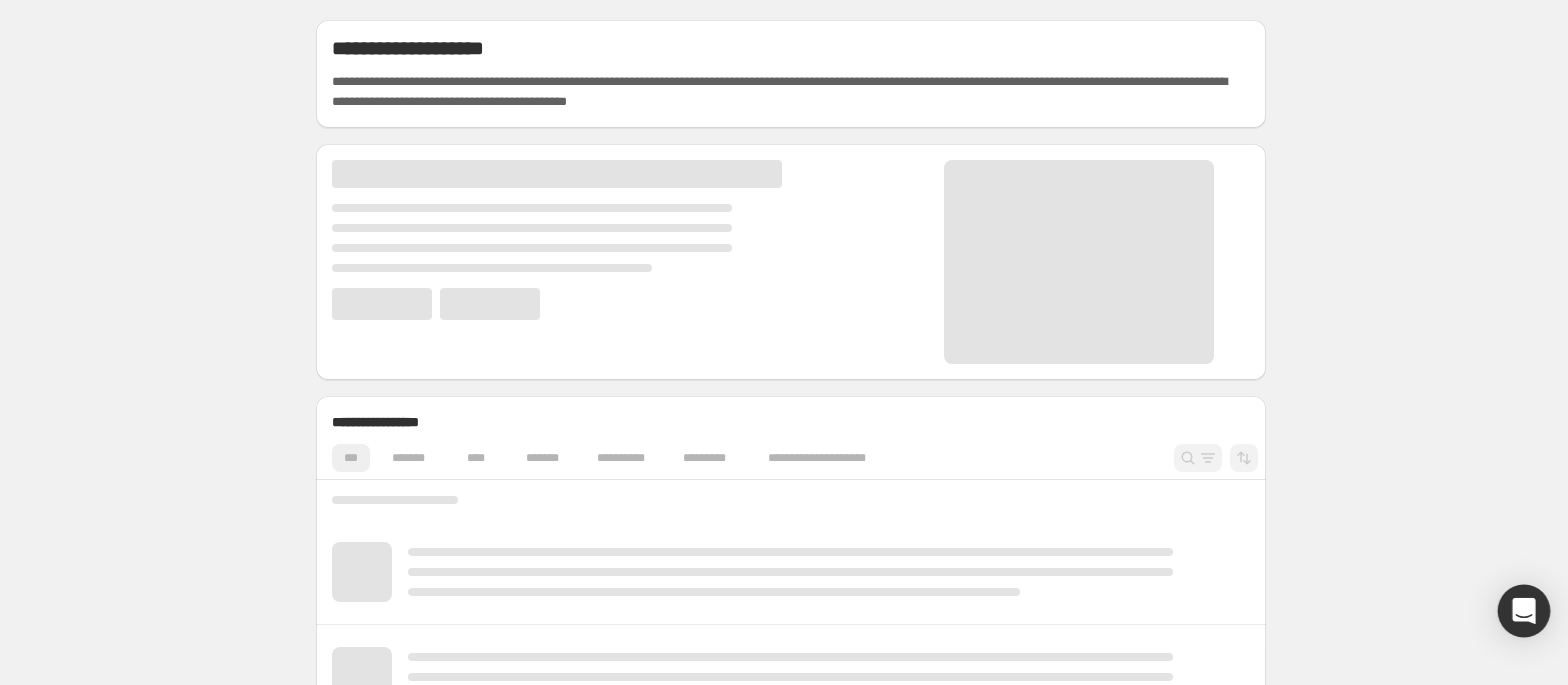 click 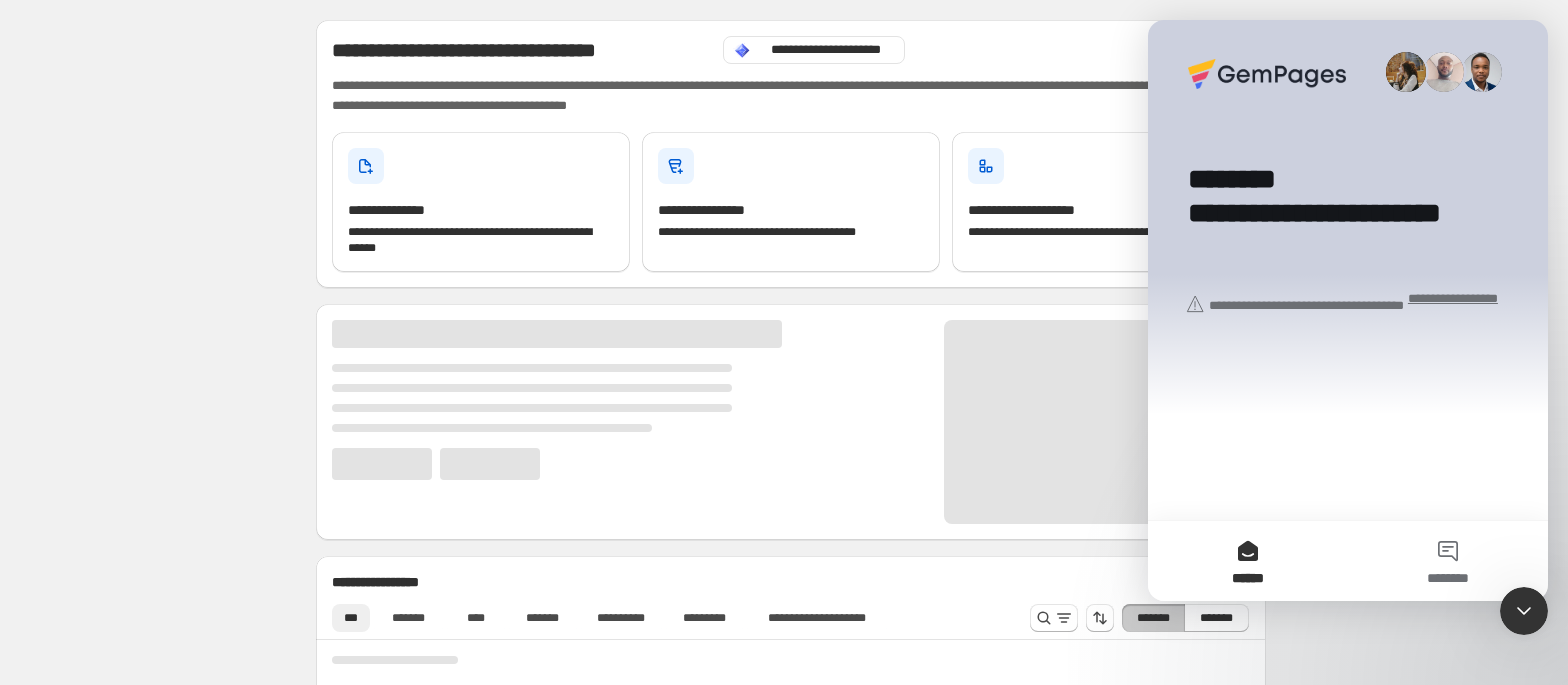 scroll, scrollTop: 0, scrollLeft: 0, axis: both 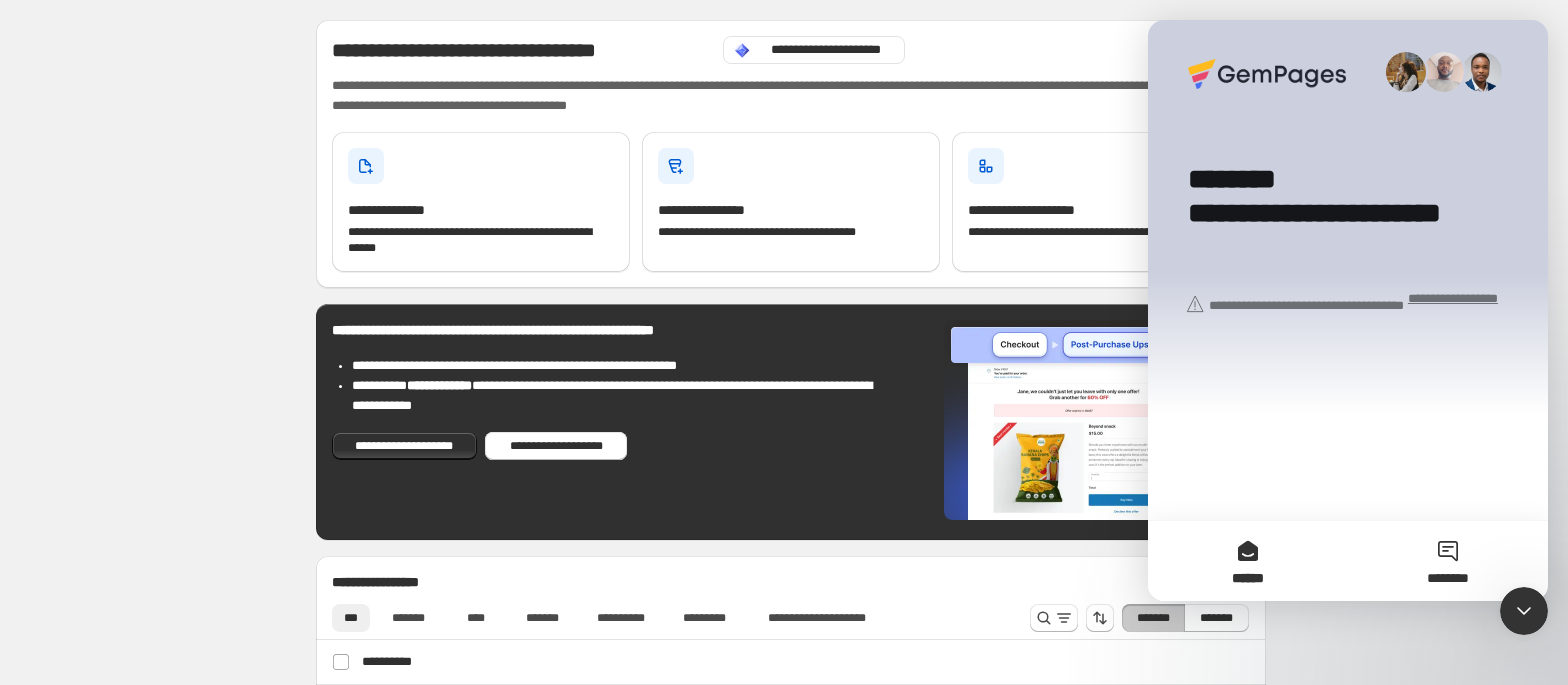 click on "********" at bounding box center (1448, 561) 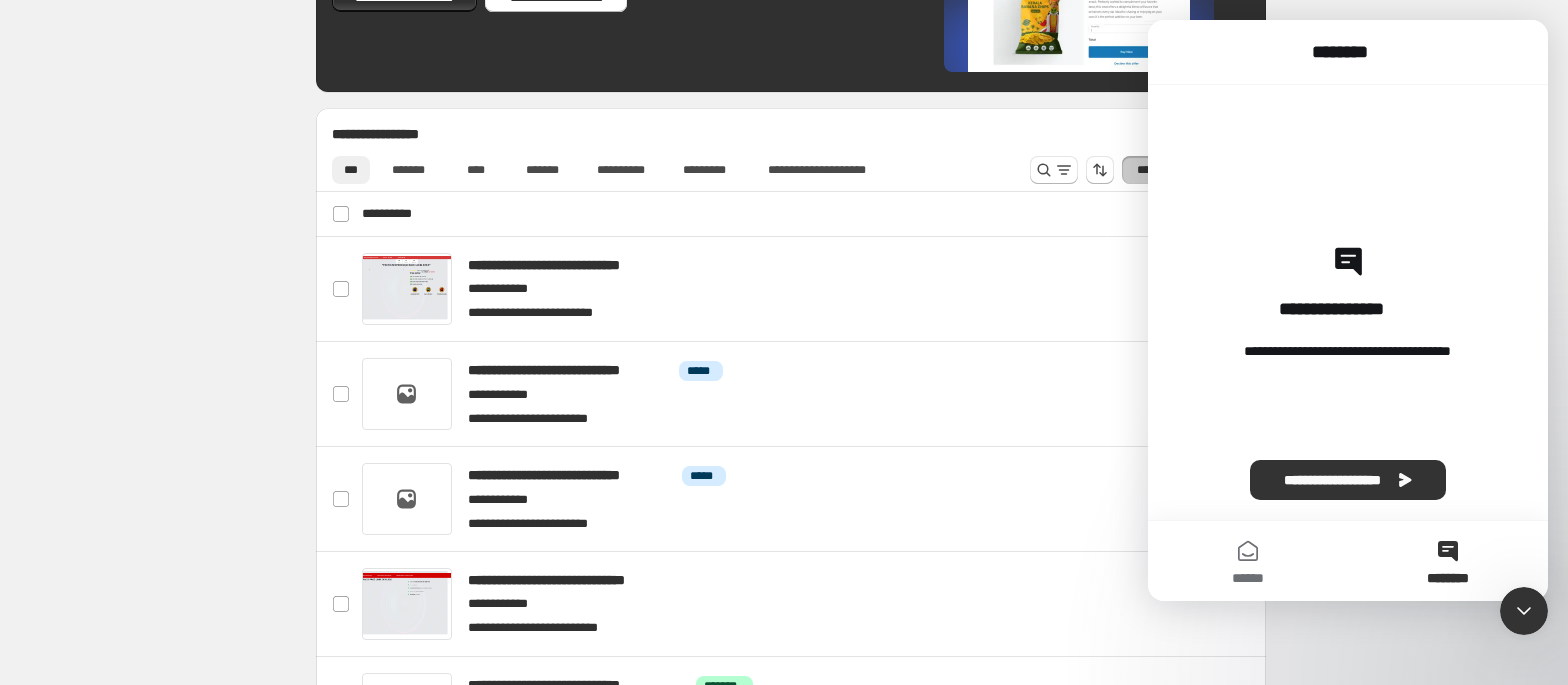 scroll, scrollTop: 533, scrollLeft: 0, axis: vertical 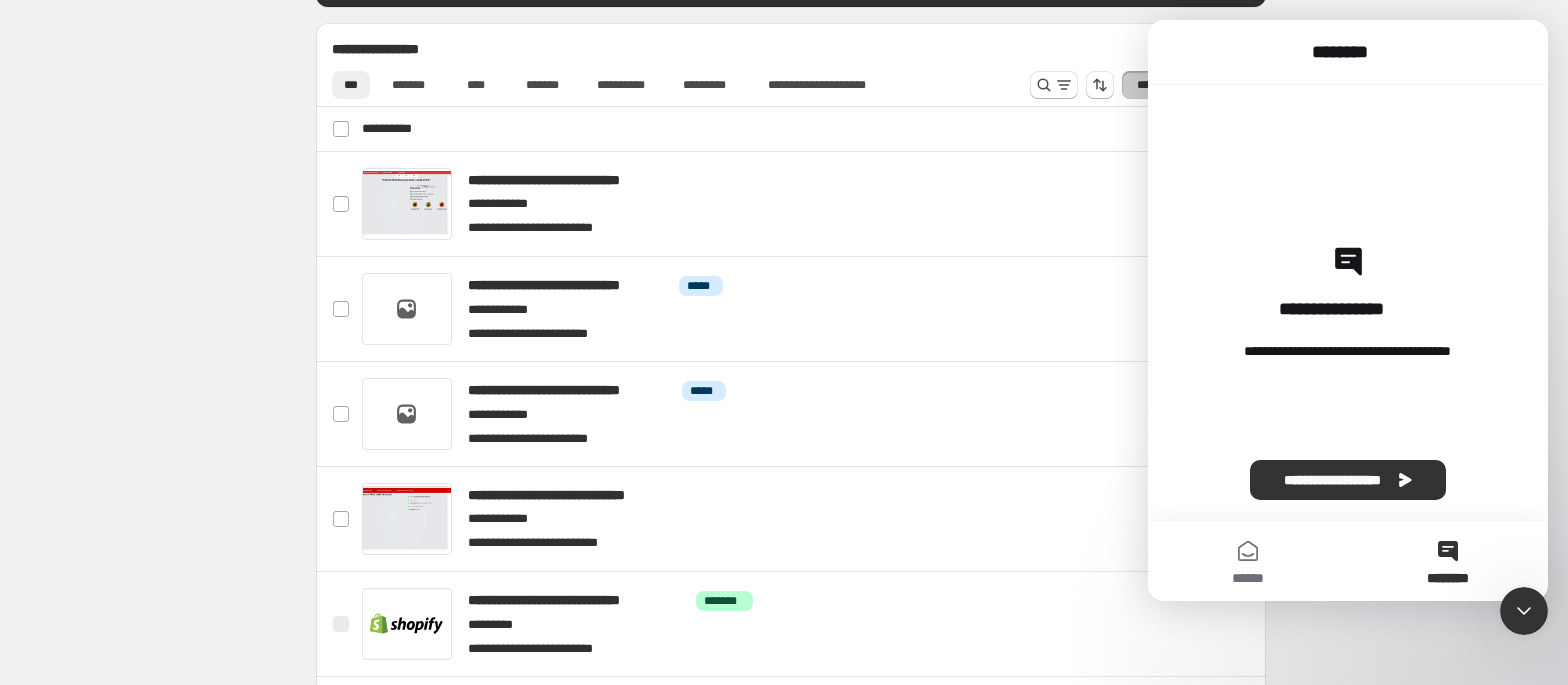 click on "**********" at bounding box center (790, 498) 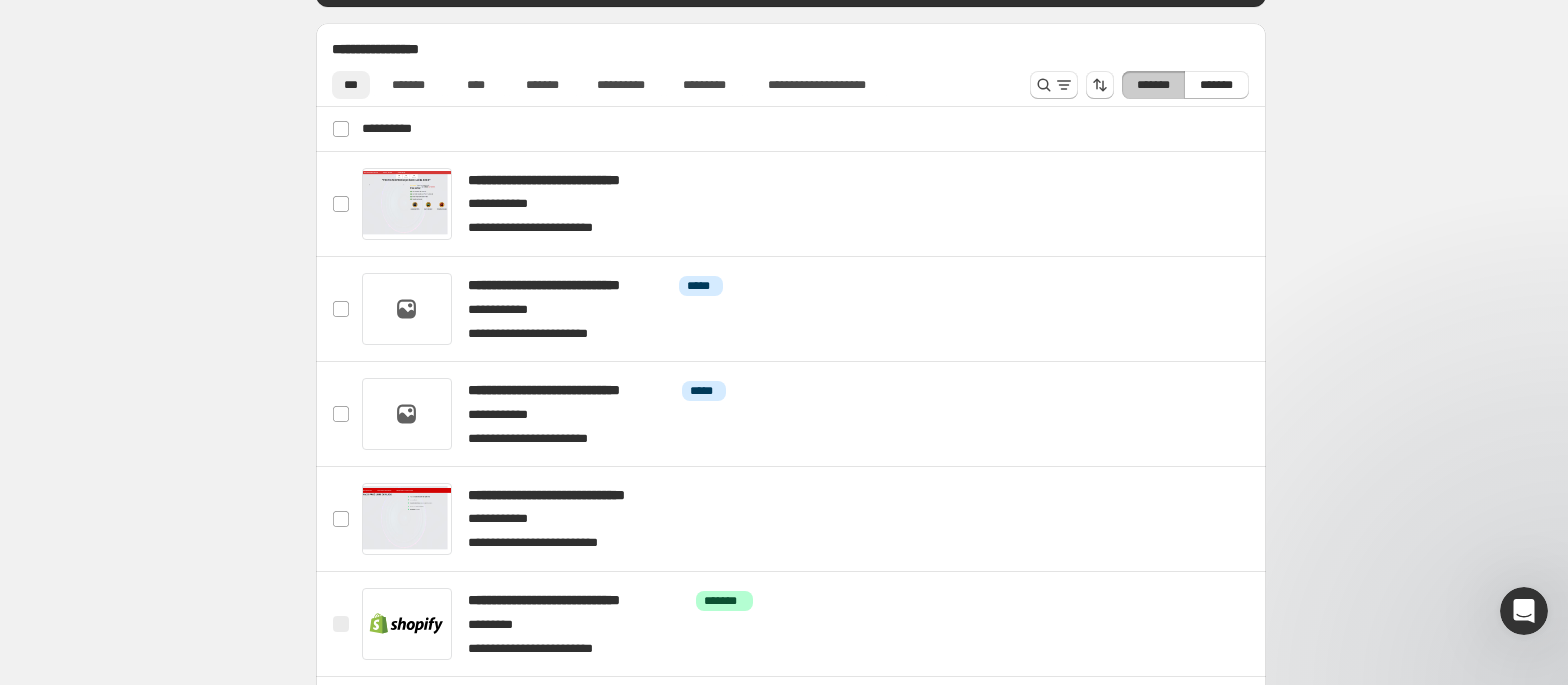 scroll, scrollTop: 0, scrollLeft: 0, axis: both 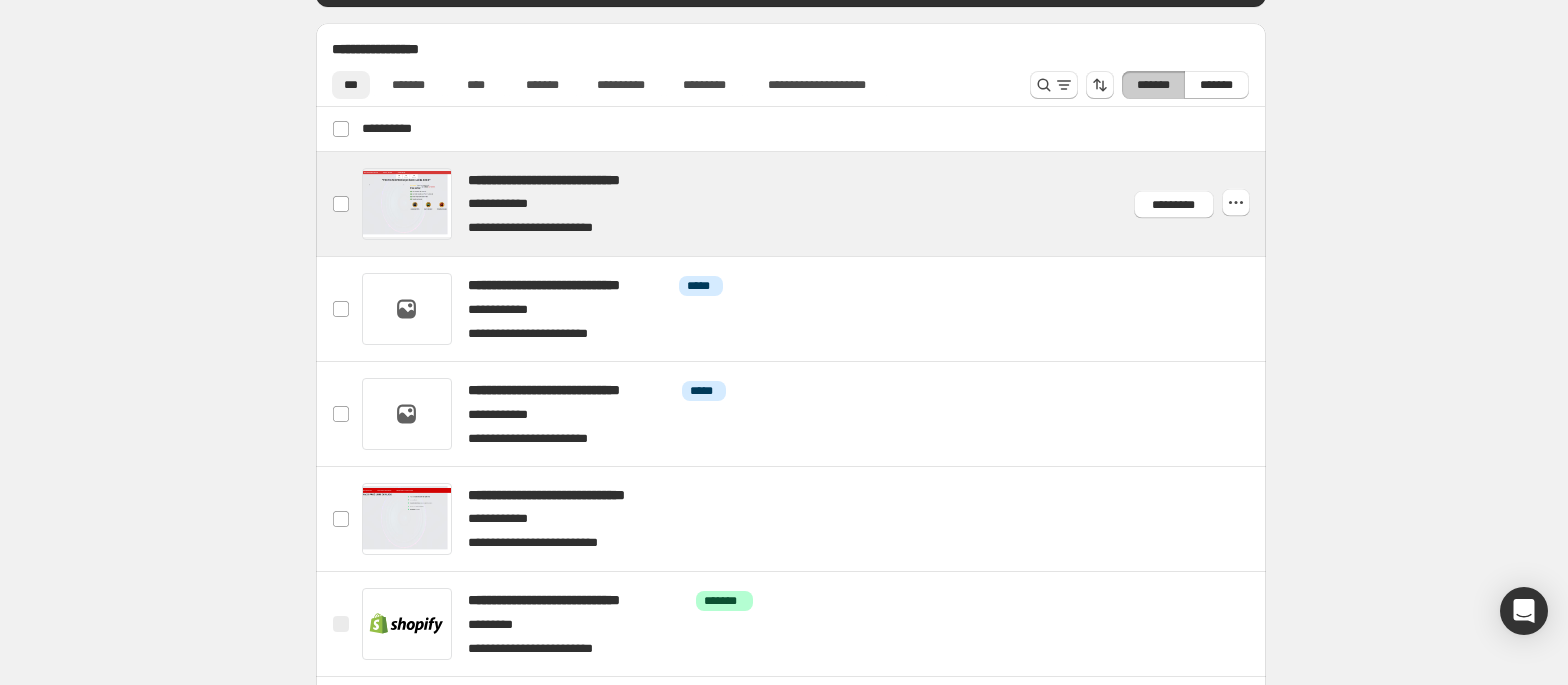 click at bounding box center [814, 204] 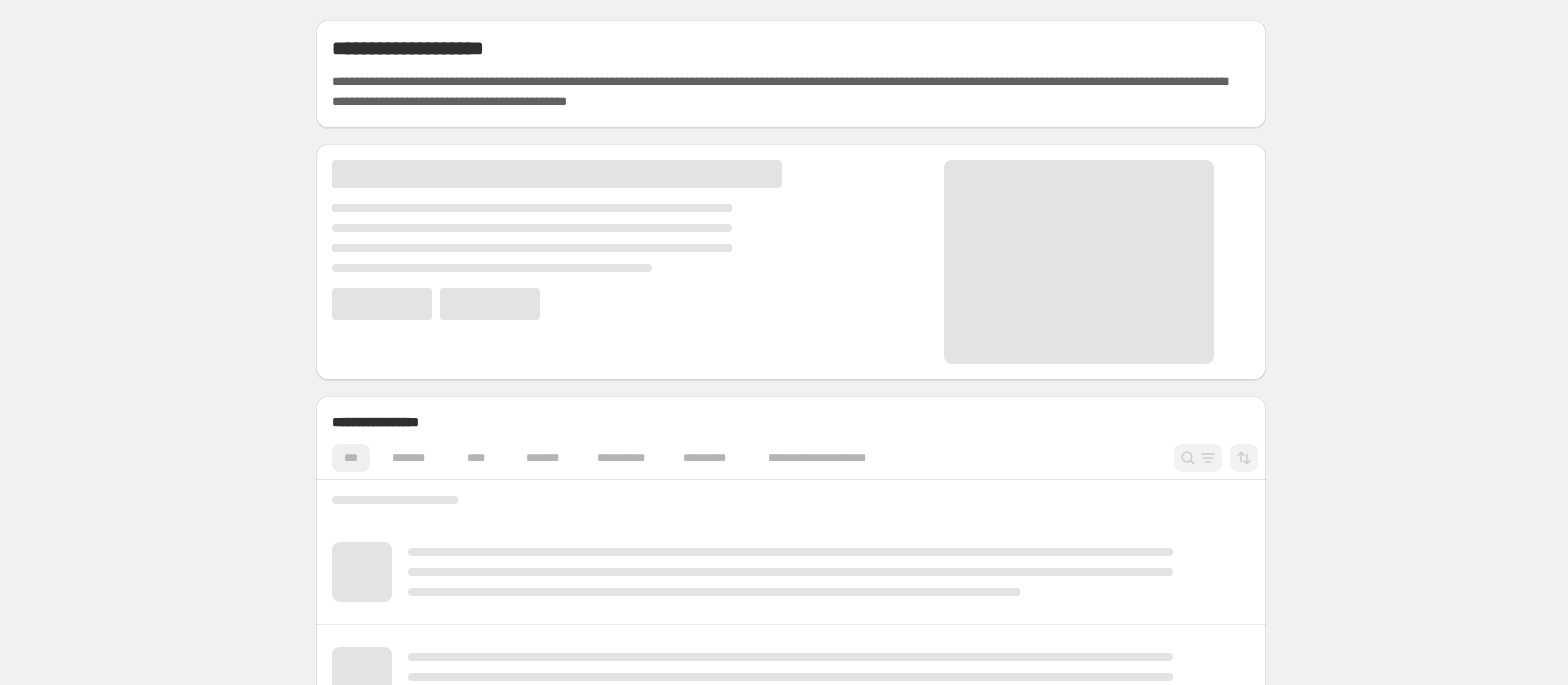 scroll, scrollTop: 0, scrollLeft: 0, axis: both 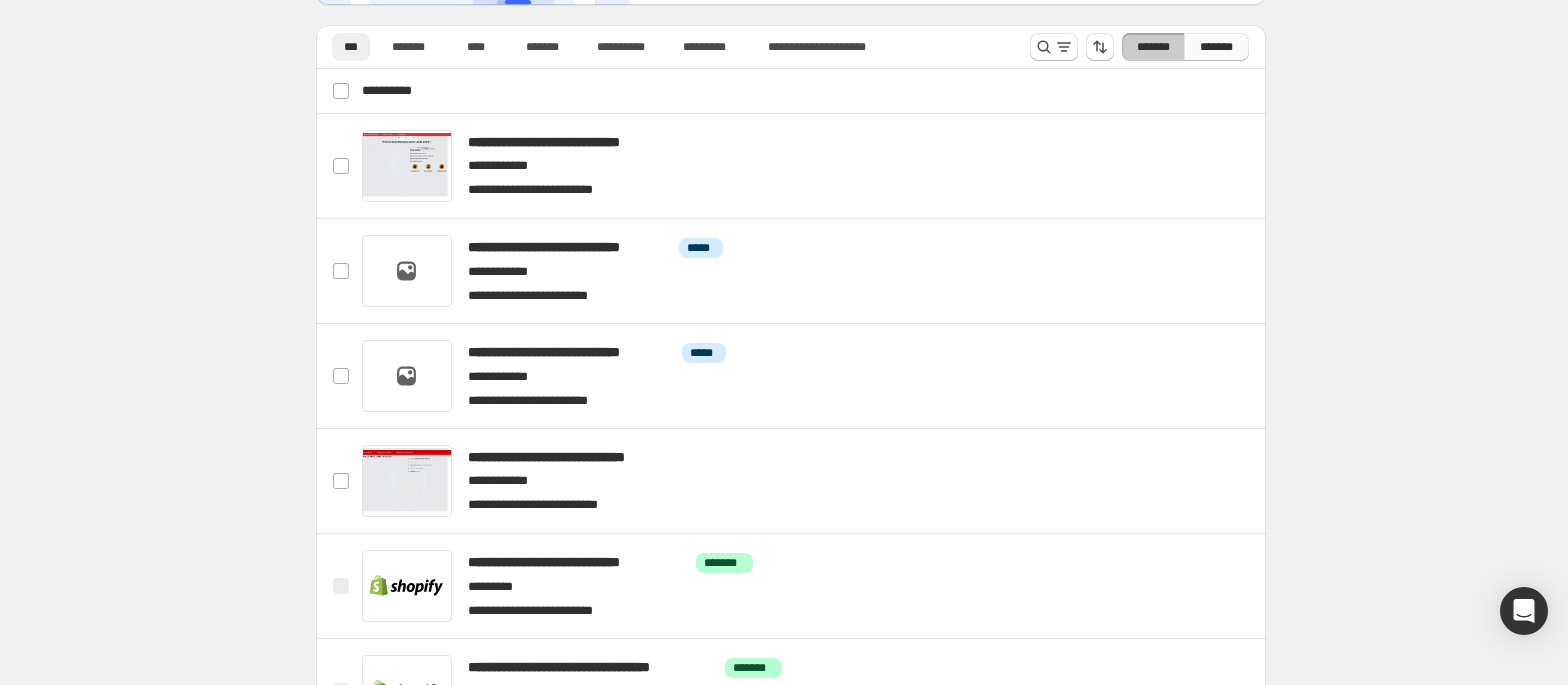 click on "*******" at bounding box center (1216, 47) 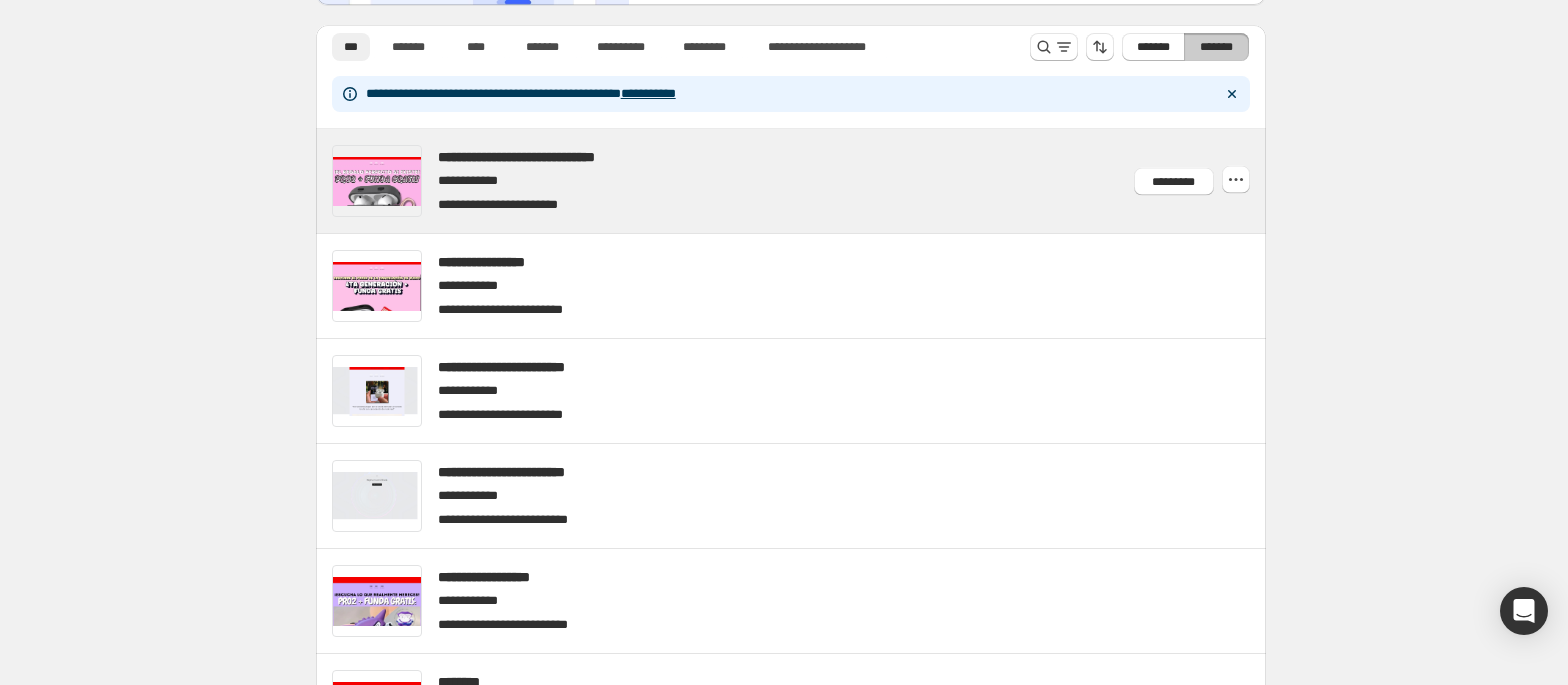 click at bounding box center (814, 181) 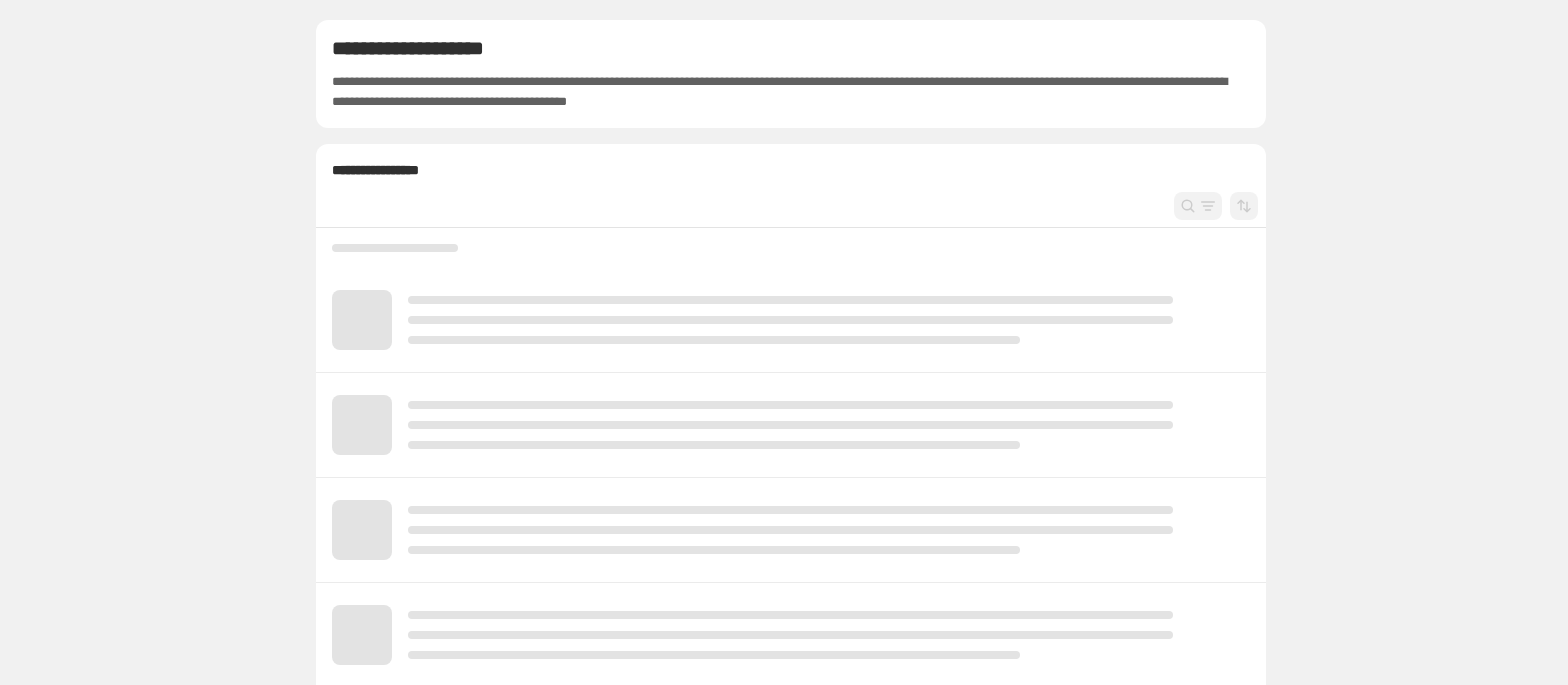 scroll, scrollTop: 0, scrollLeft: 0, axis: both 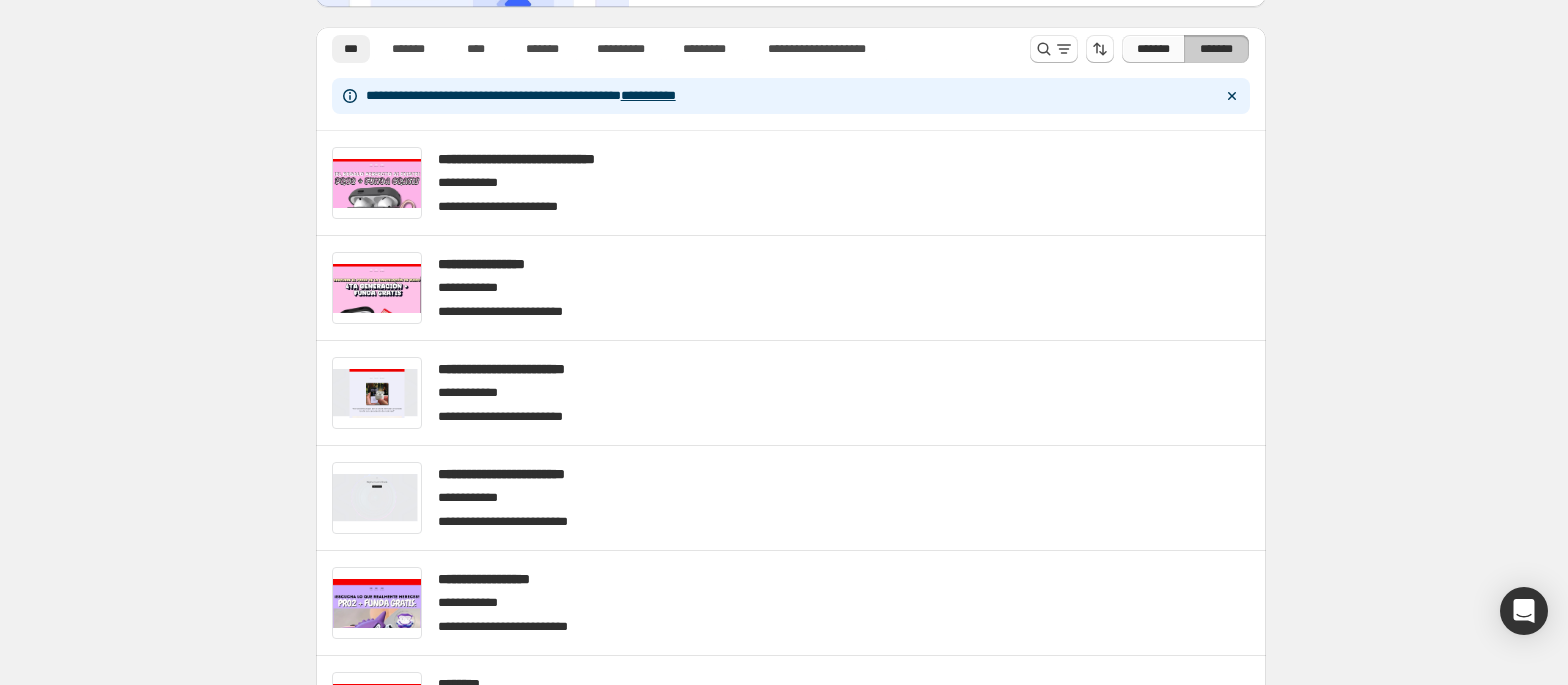 click on "*******" at bounding box center (1153, 49) 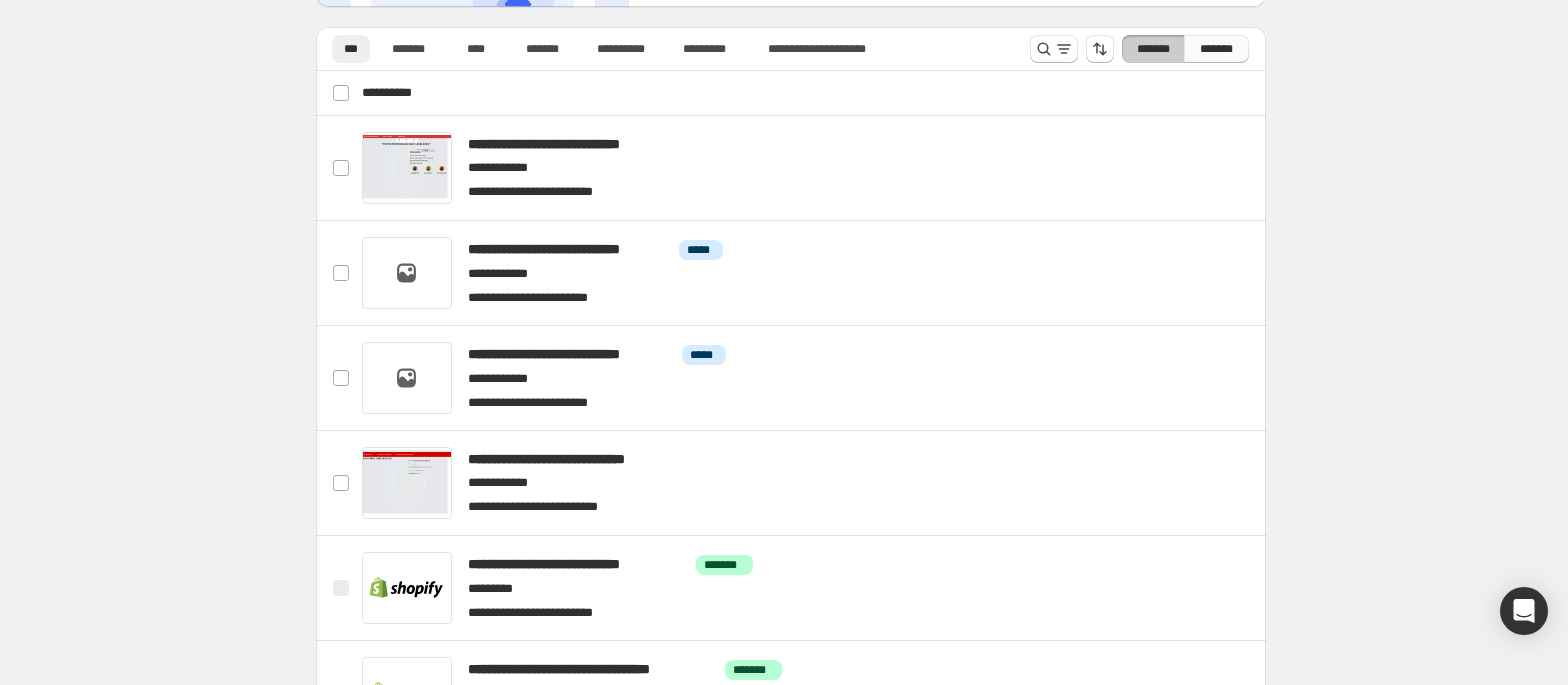 click on "*******" at bounding box center (1216, 49) 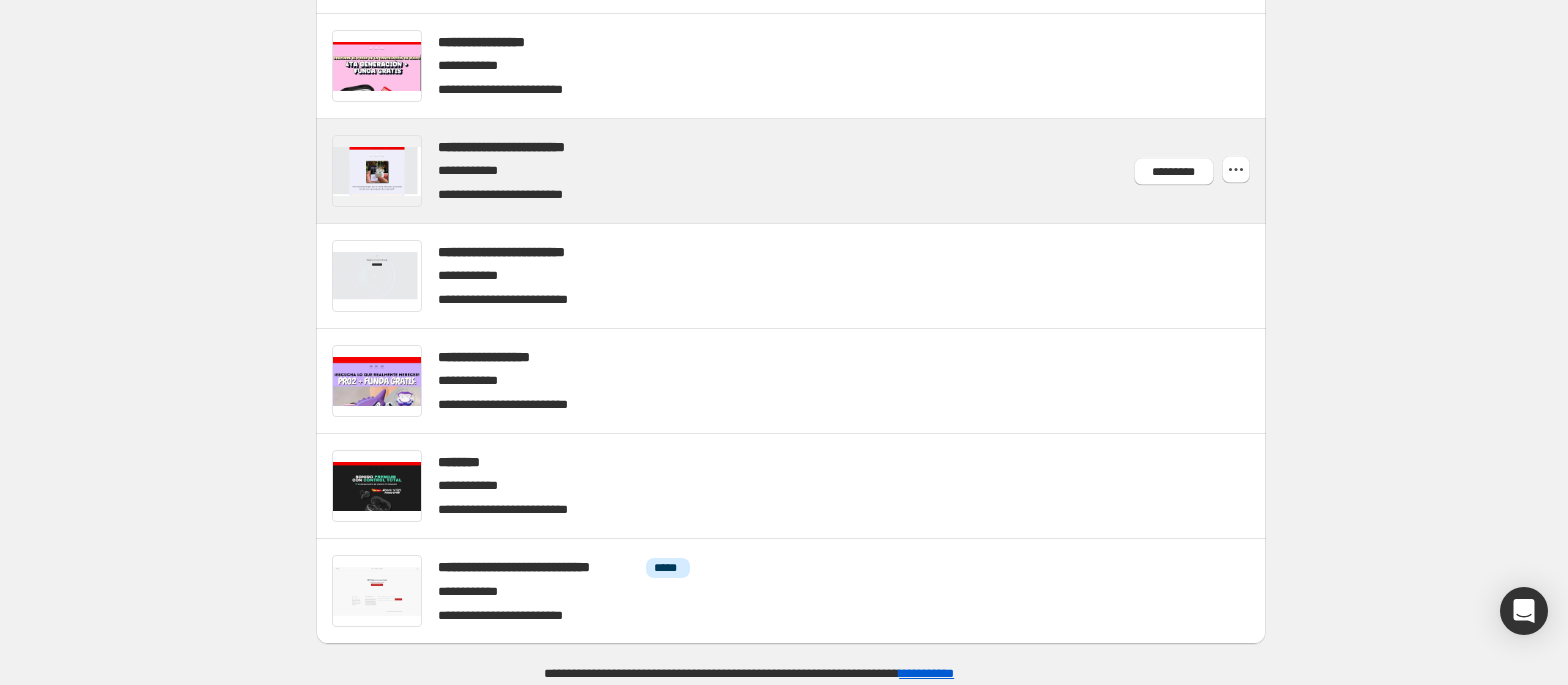 scroll, scrollTop: 496, scrollLeft: 0, axis: vertical 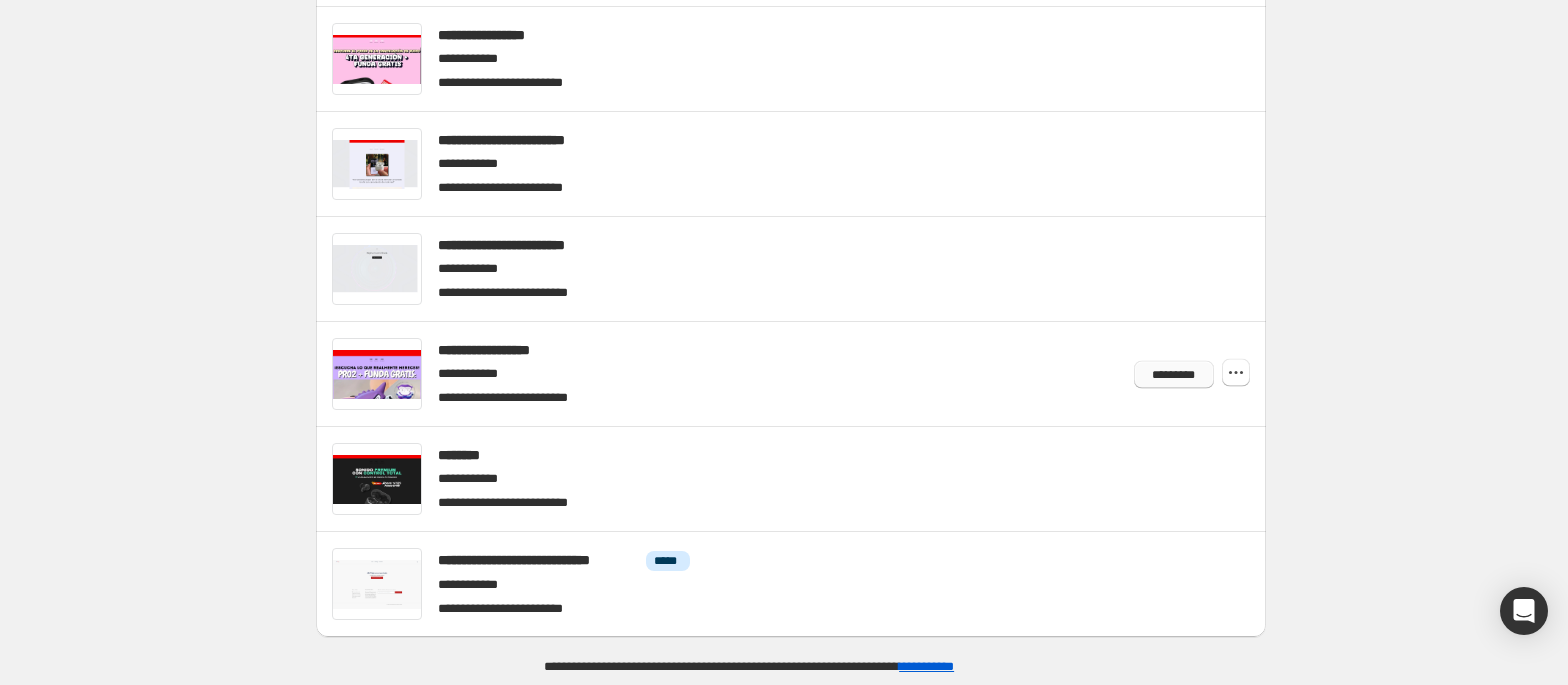 click on "*********" at bounding box center (1173, 374) 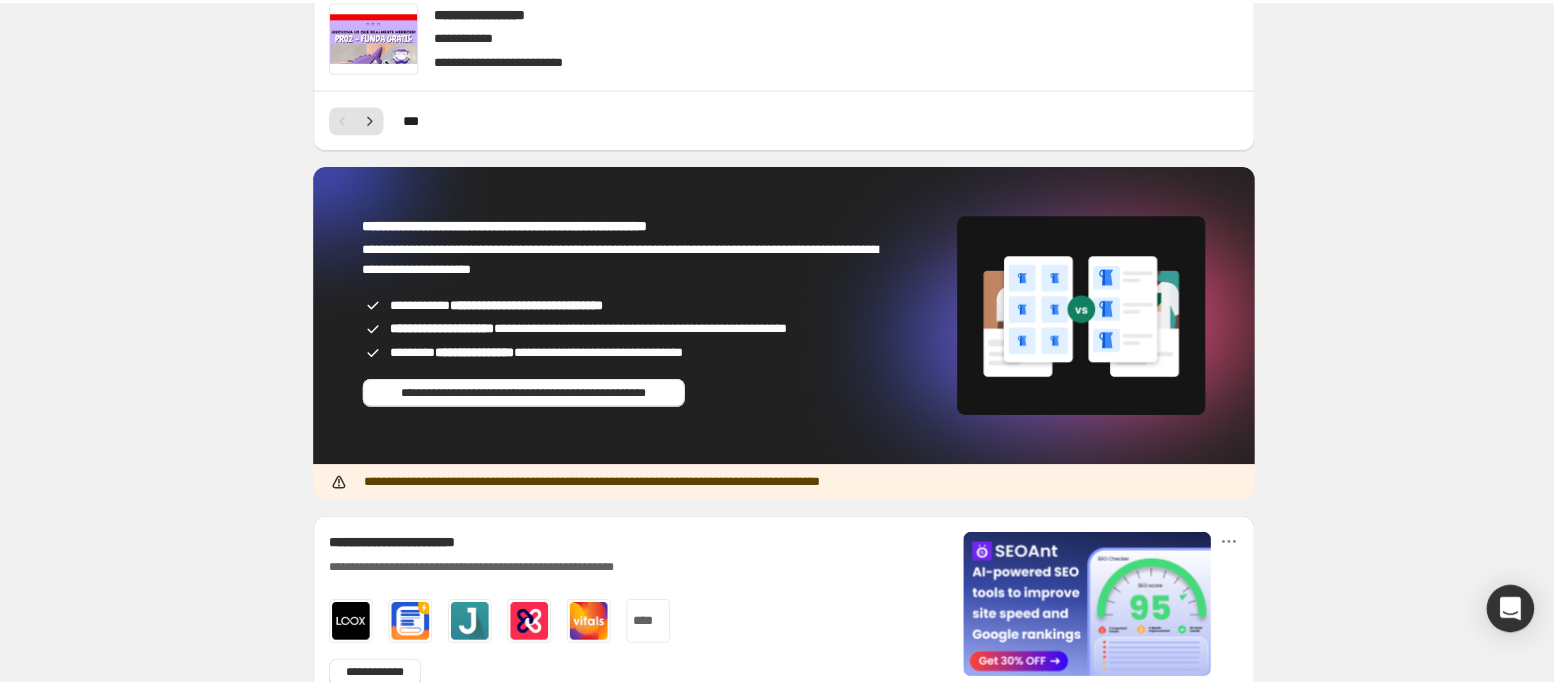 scroll, scrollTop: 1333, scrollLeft: 0, axis: vertical 